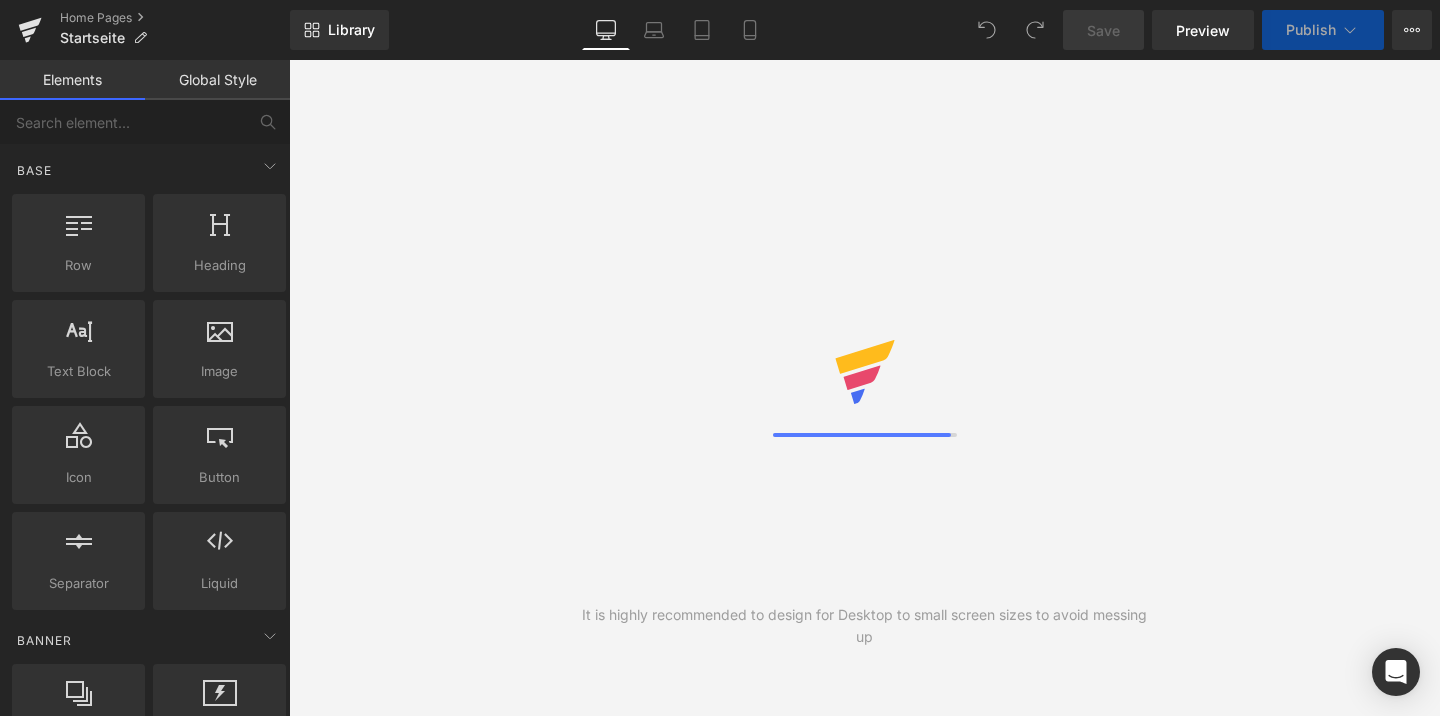 scroll, scrollTop: 0, scrollLeft: 0, axis: both 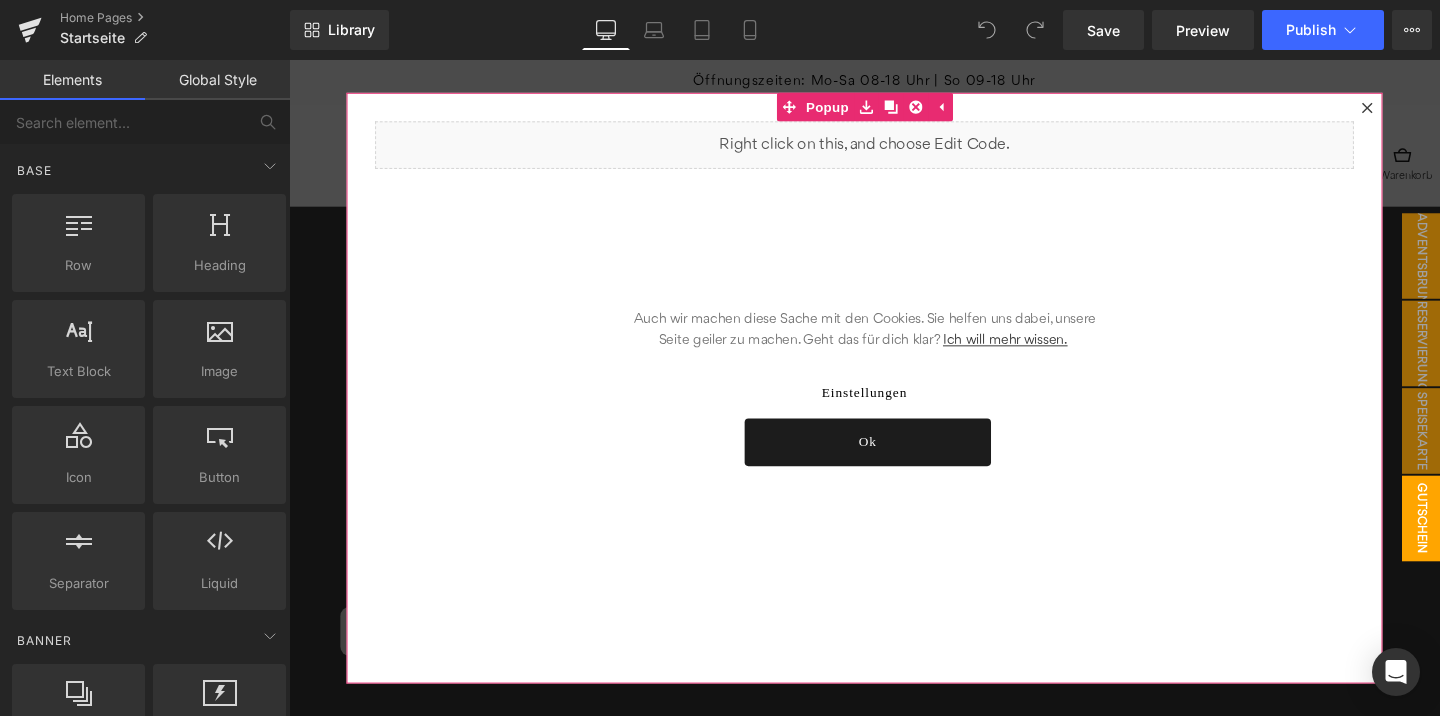 click at bounding box center [1423, 111] 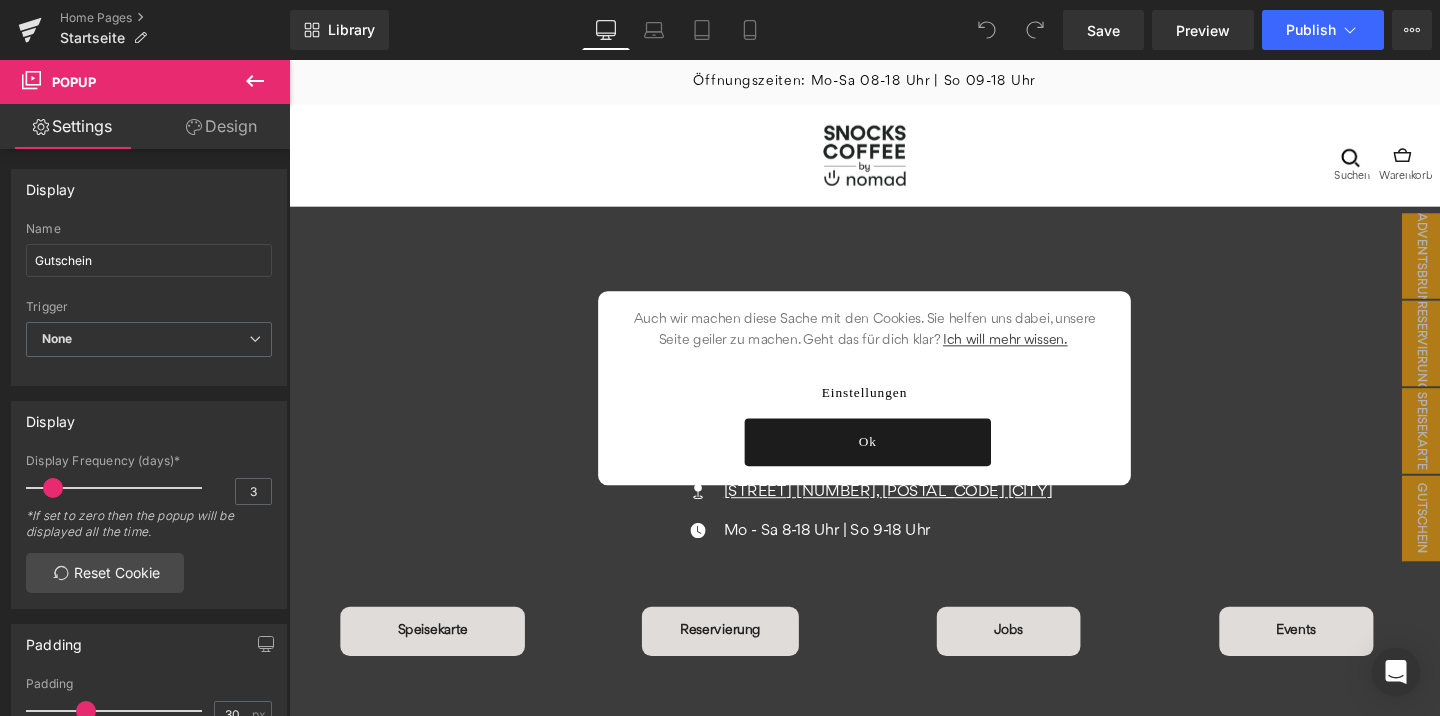 click on "Ok" at bounding box center [897, 462] 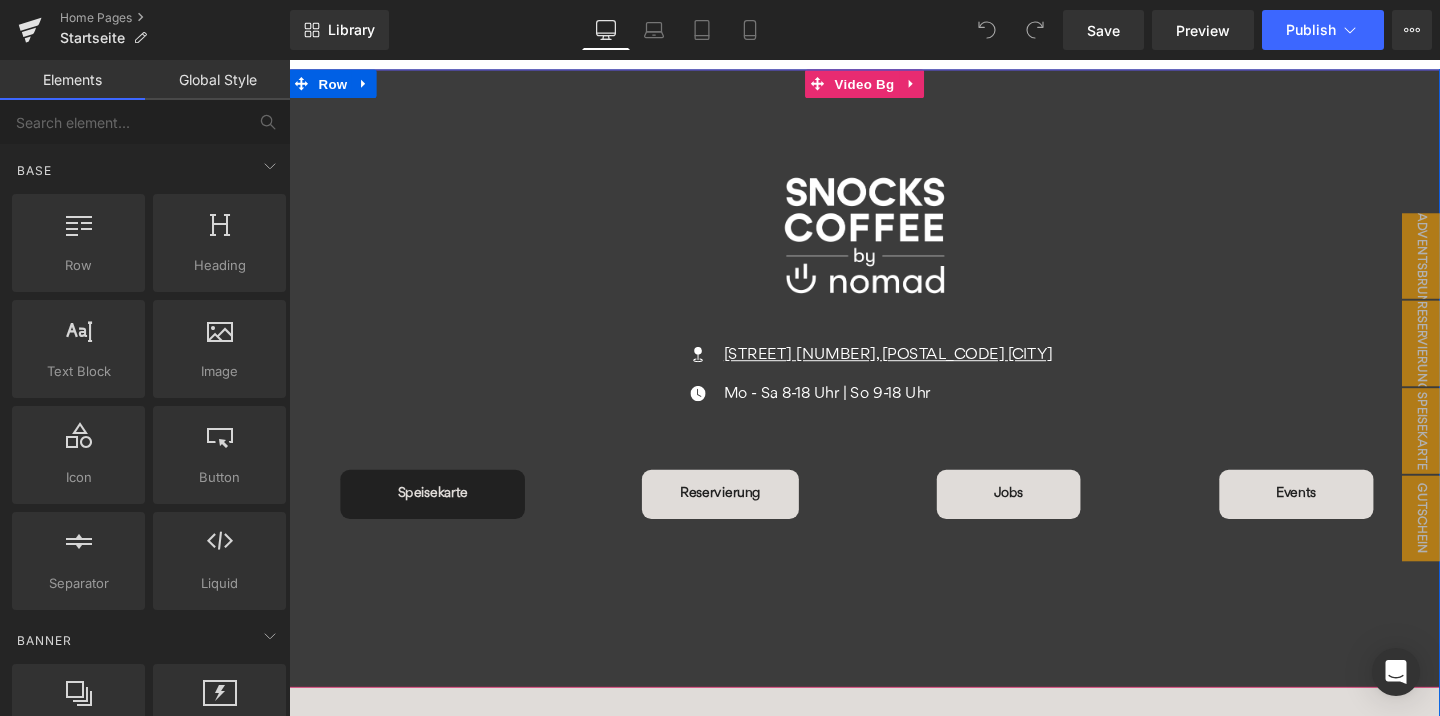 scroll, scrollTop: 151, scrollLeft: 0, axis: vertical 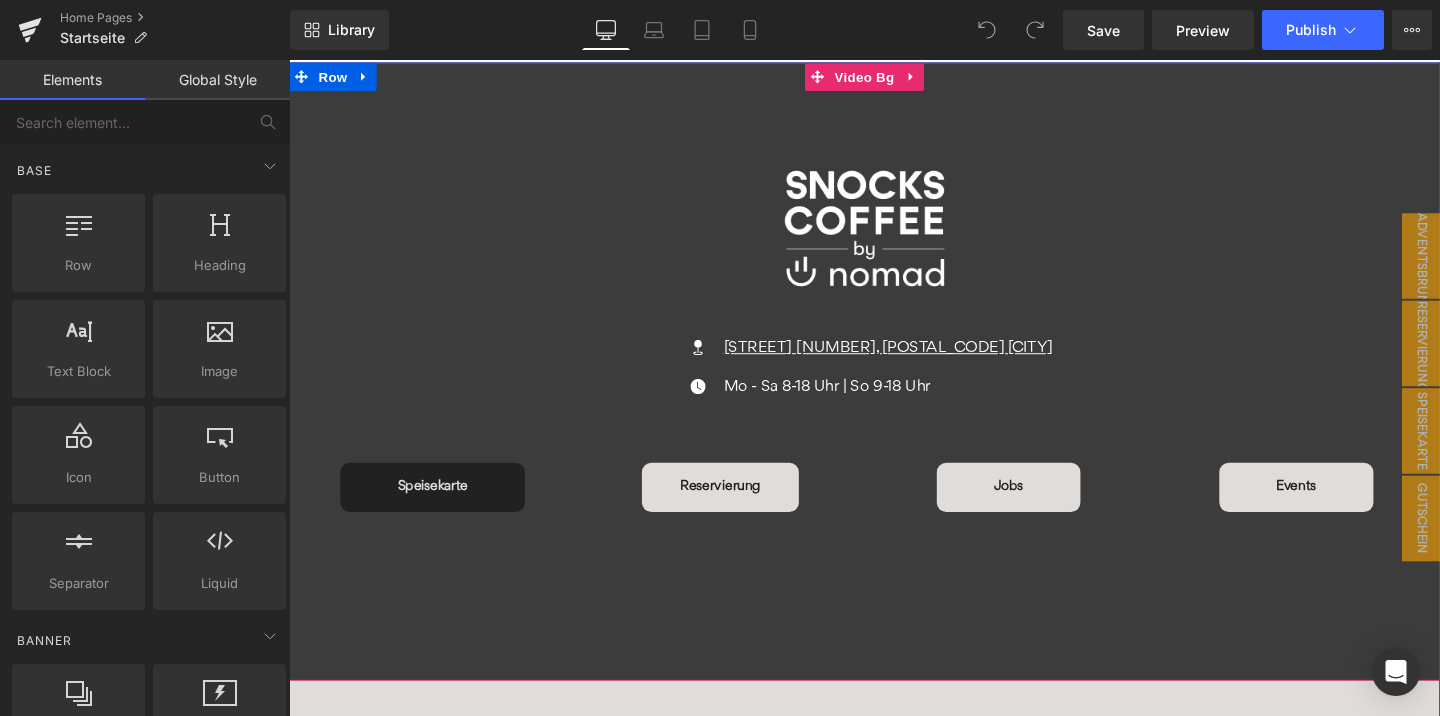 click on "Speisekarte Button" at bounding box center (440, 509) 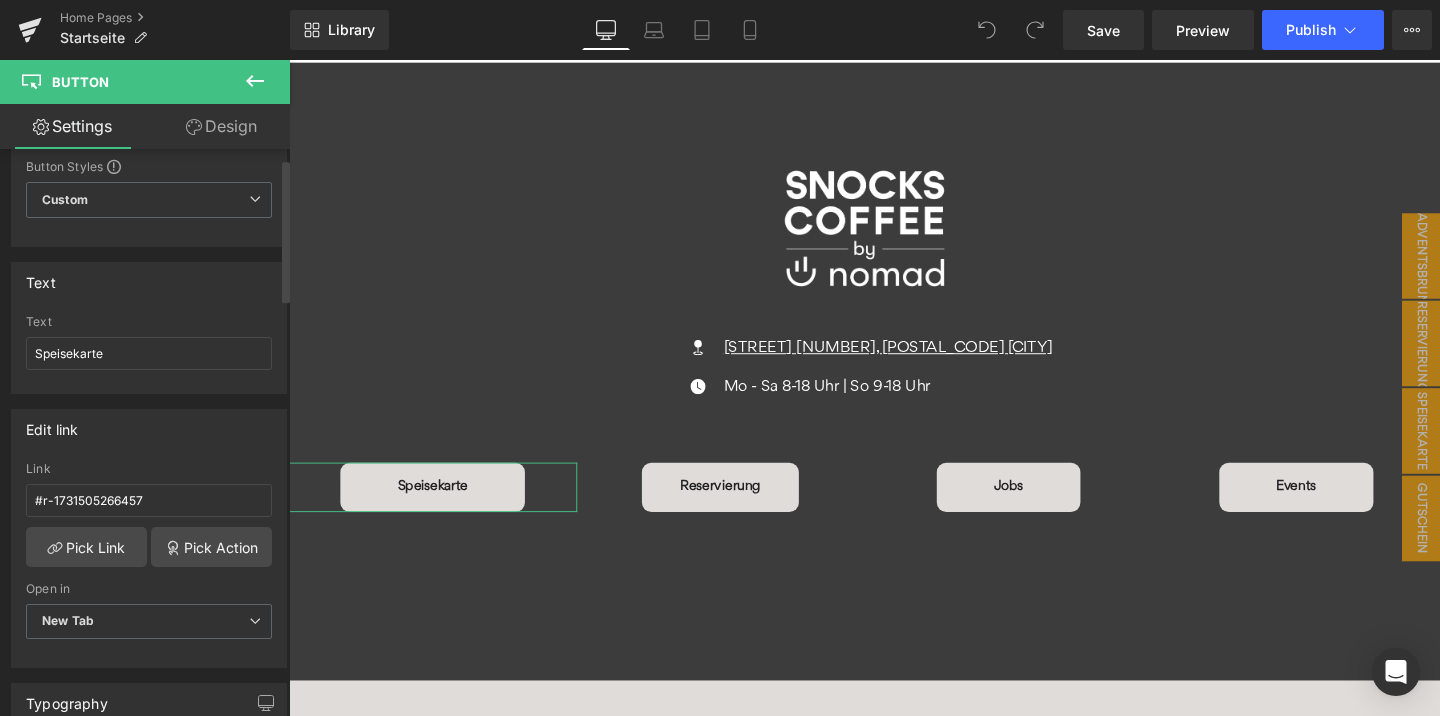scroll, scrollTop: 71, scrollLeft: 0, axis: vertical 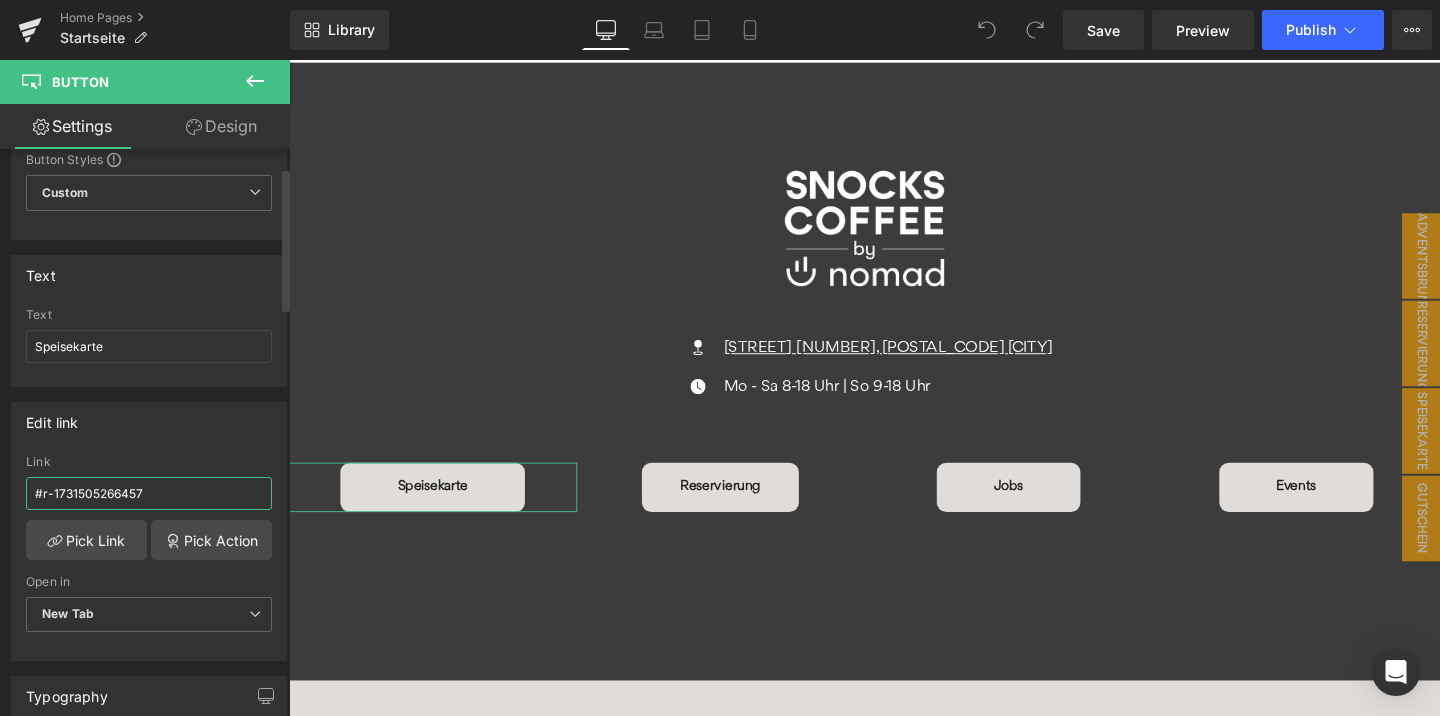 click on "#r-1731505266457" at bounding box center (149, 493) 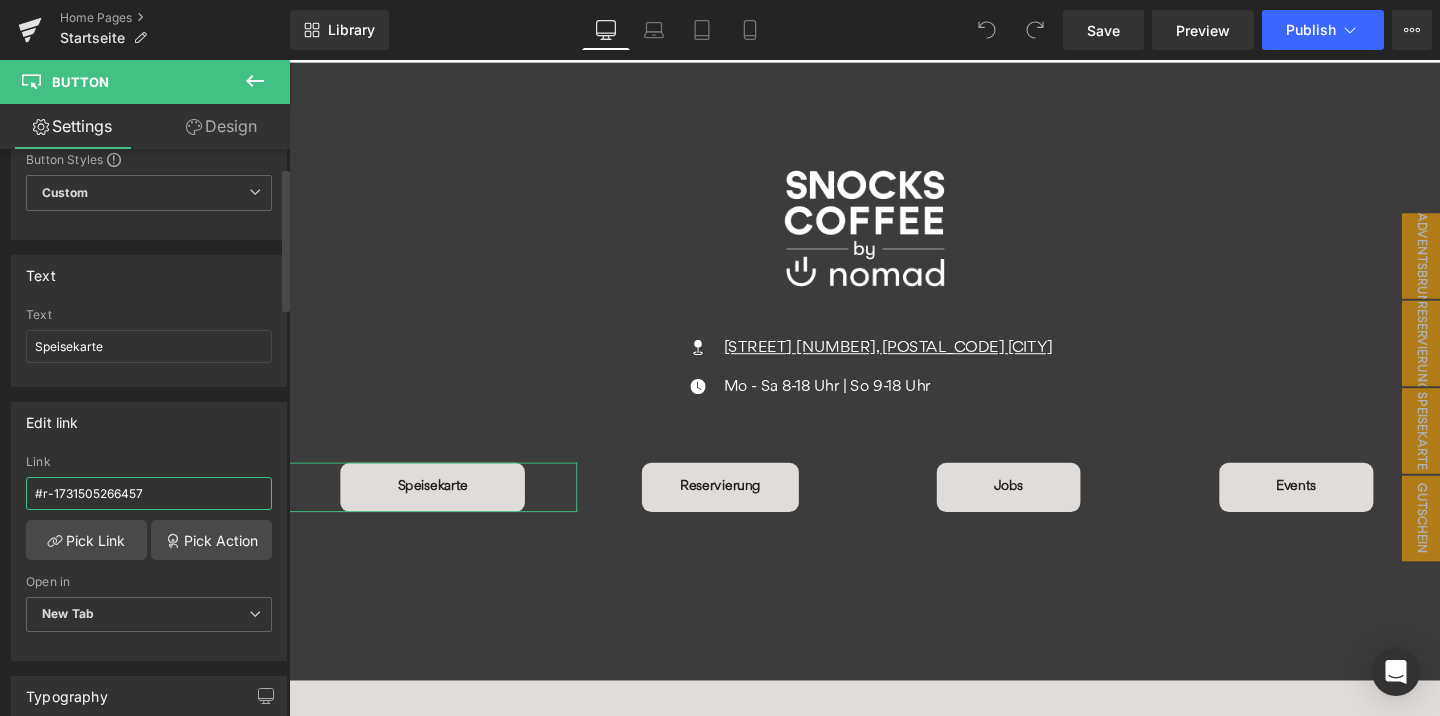 click on "#r-1731505266457" at bounding box center (149, 493) 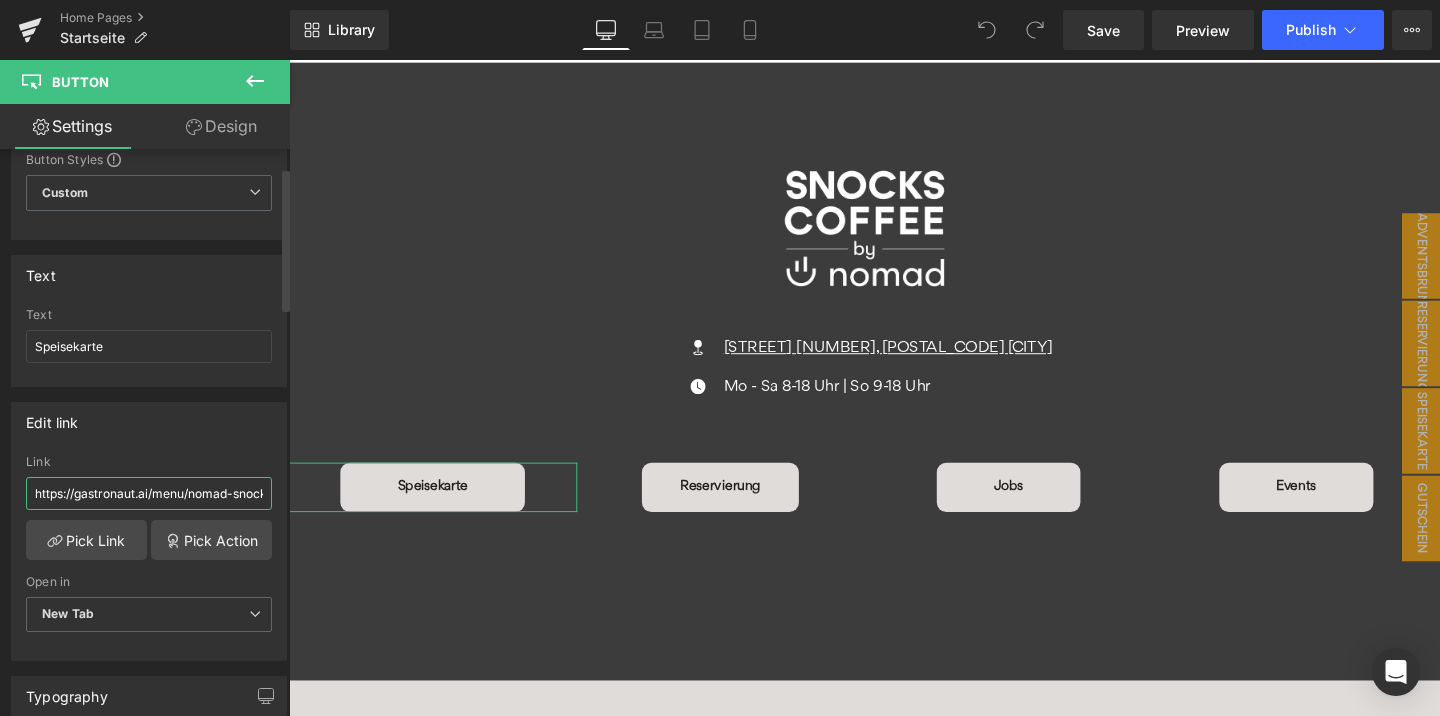 scroll, scrollTop: 0, scrollLeft: 84, axis: horizontal 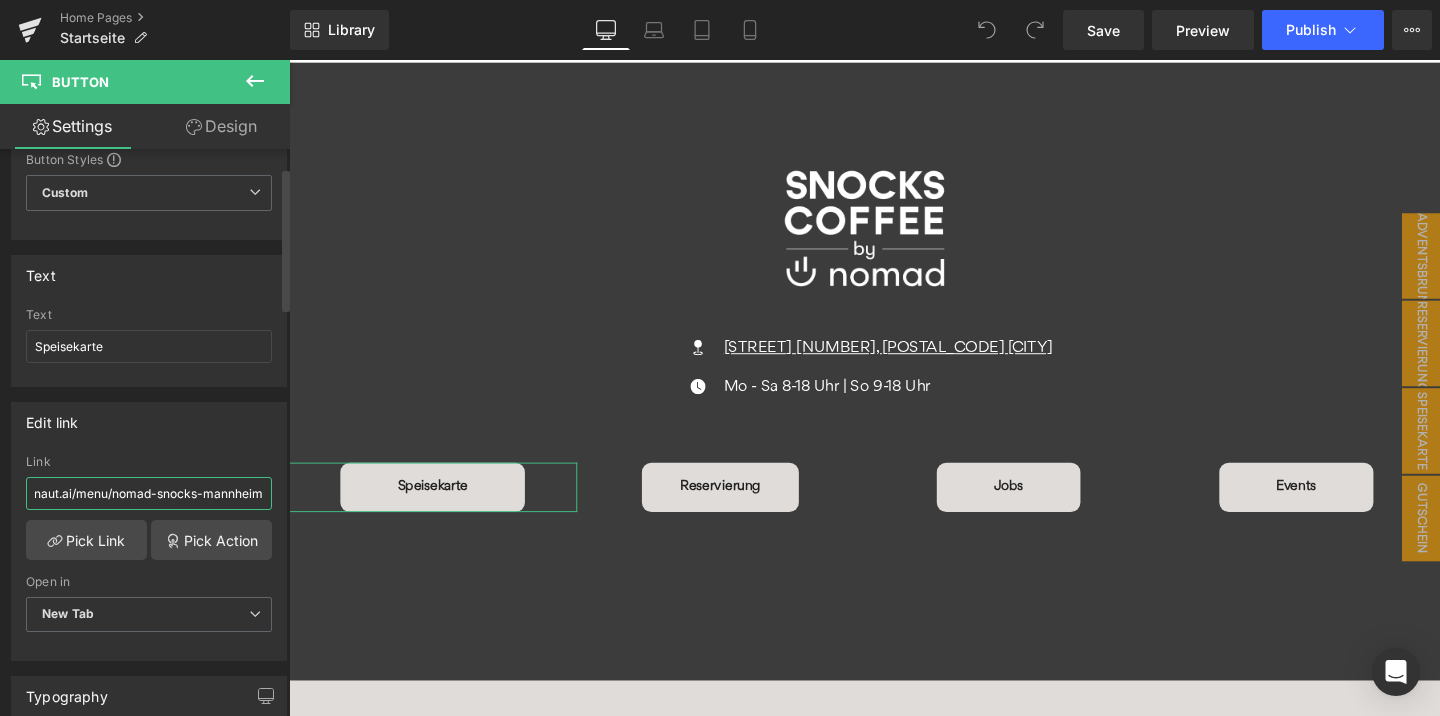 type on "https://gastronaut.ai/menu/nomad-snocks-mannheim" 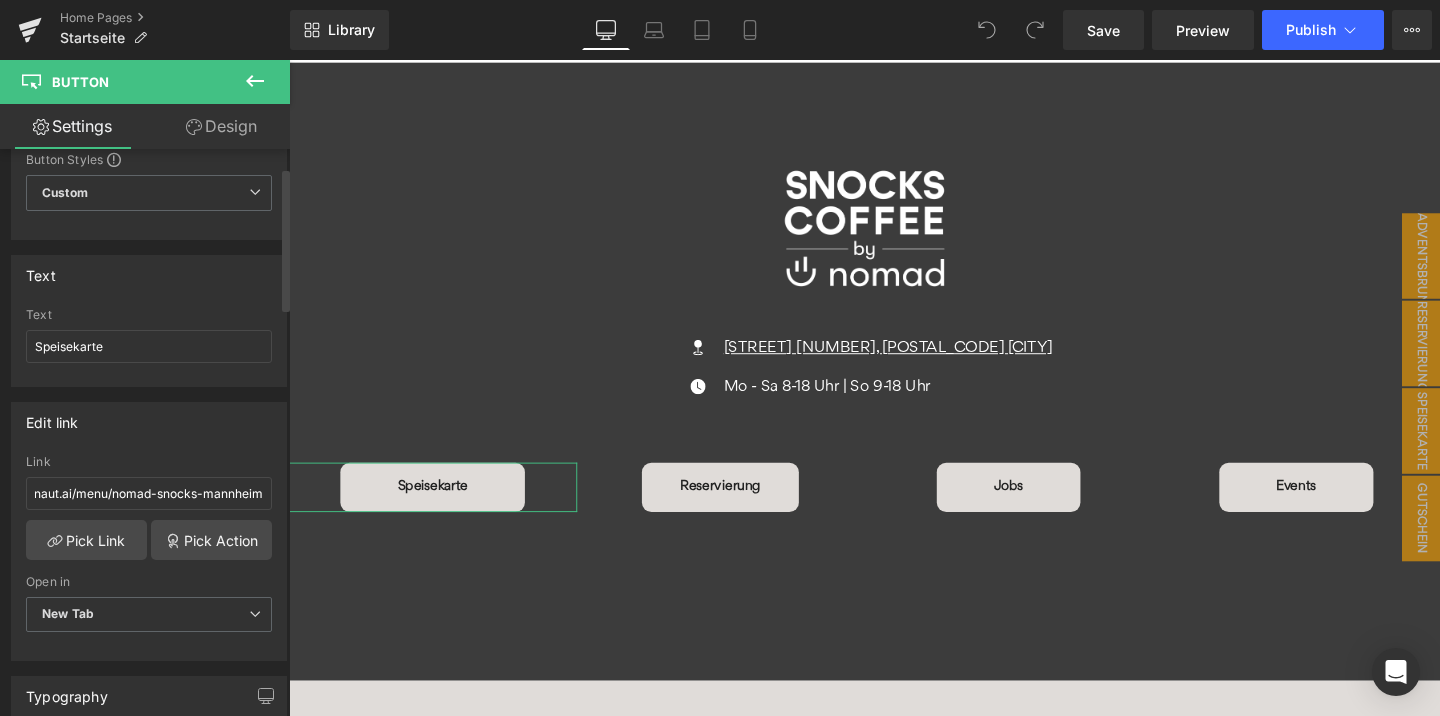 scroll, scrollTop: 0, scrollLeft: 0, axis: both 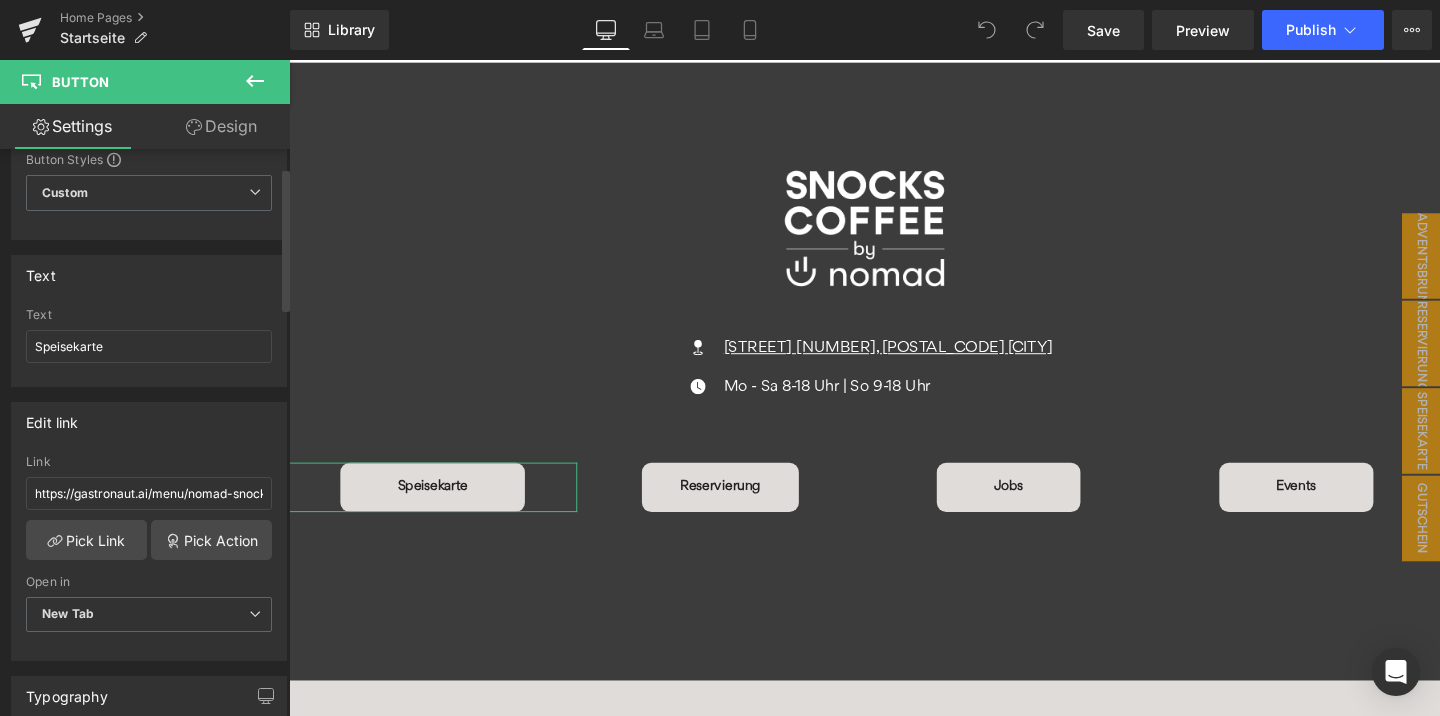 click on "Link" at bounding box center (149, 462) 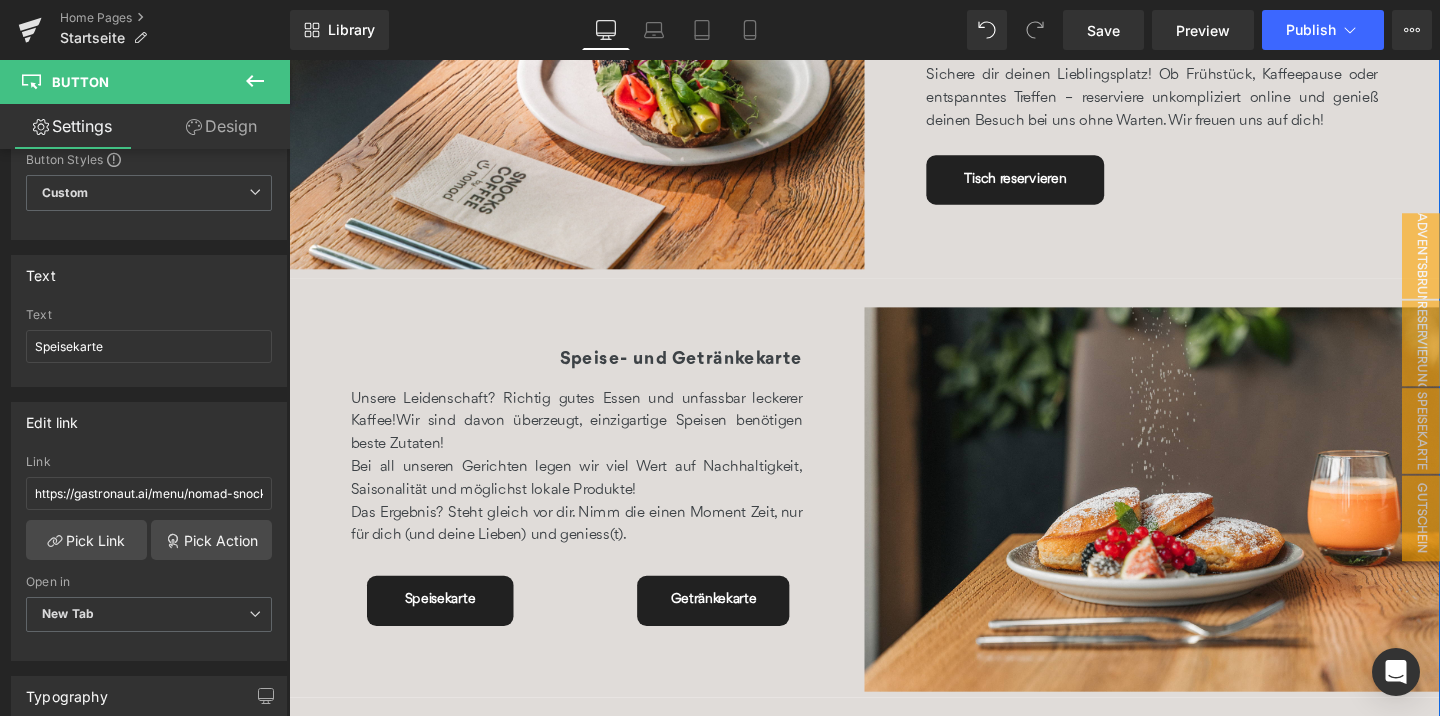 scroll, scrollTop: 1624, scrollLeft: 0, axis: vertical 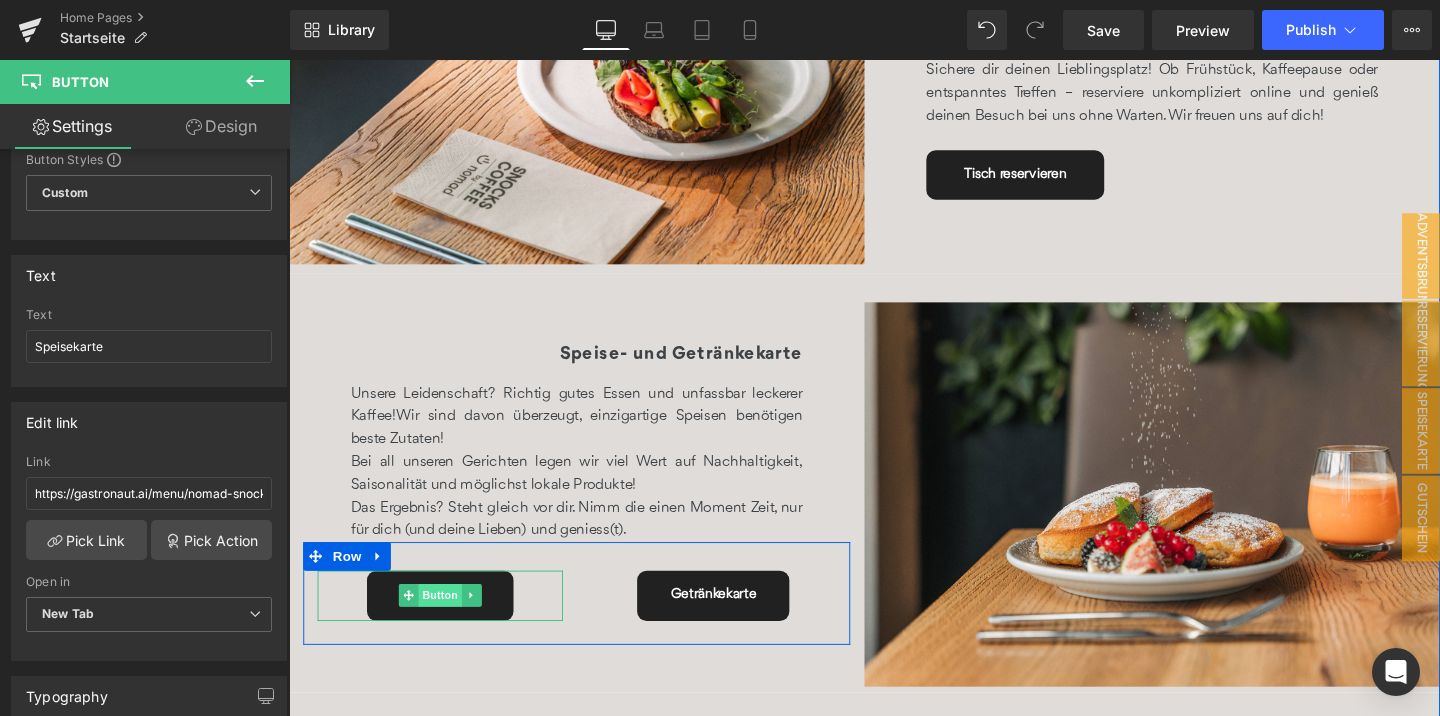 click on "Button" at bounding box center (448, 623) 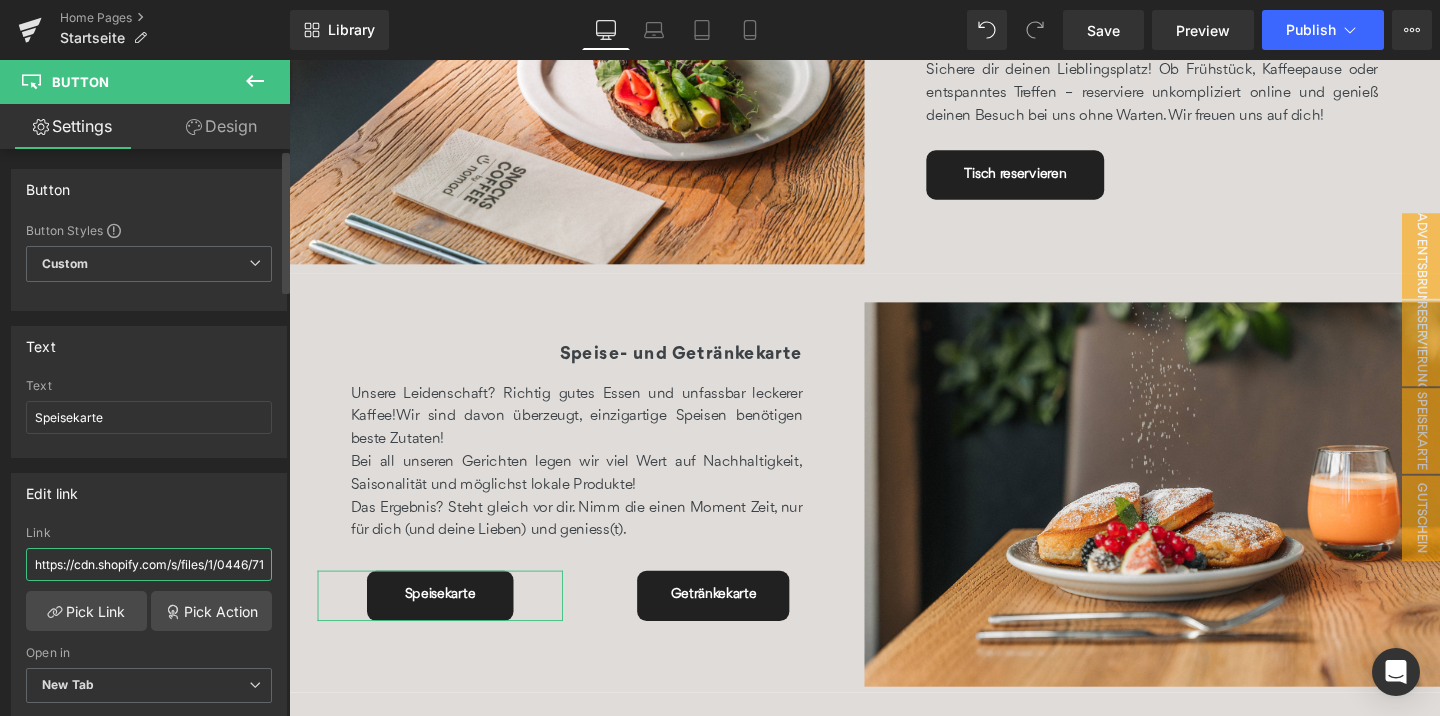 click on "https://cdn.shopify.com/s/files/1/0446/7110/7224/files/0125_Menu_MA_1.pdf?v=1746692569" at bounding box center [149, 564] 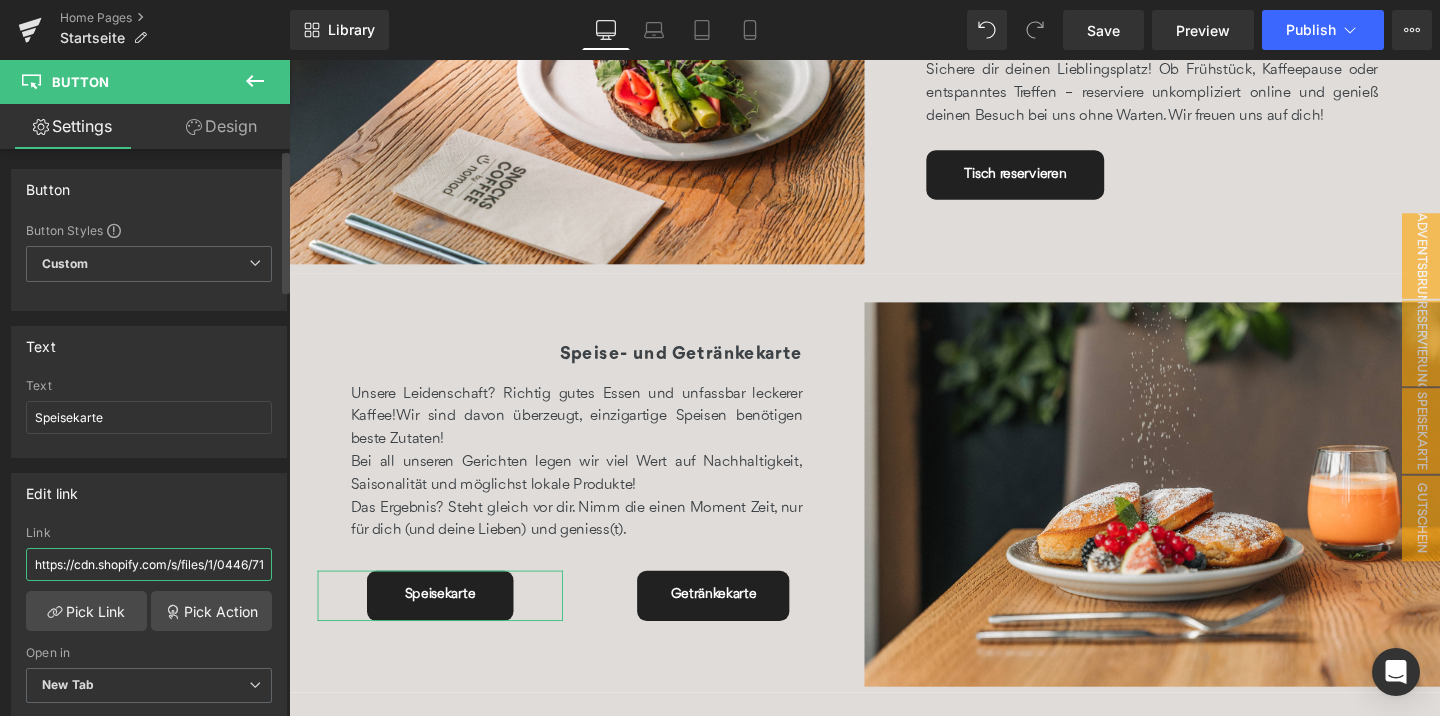 click on "https://cdn.shopify.com/s/files/1/0446/7110/7224/files/0125_Menu_MA_1.pdf?v=1746692569" at bounding box center (149, 564) 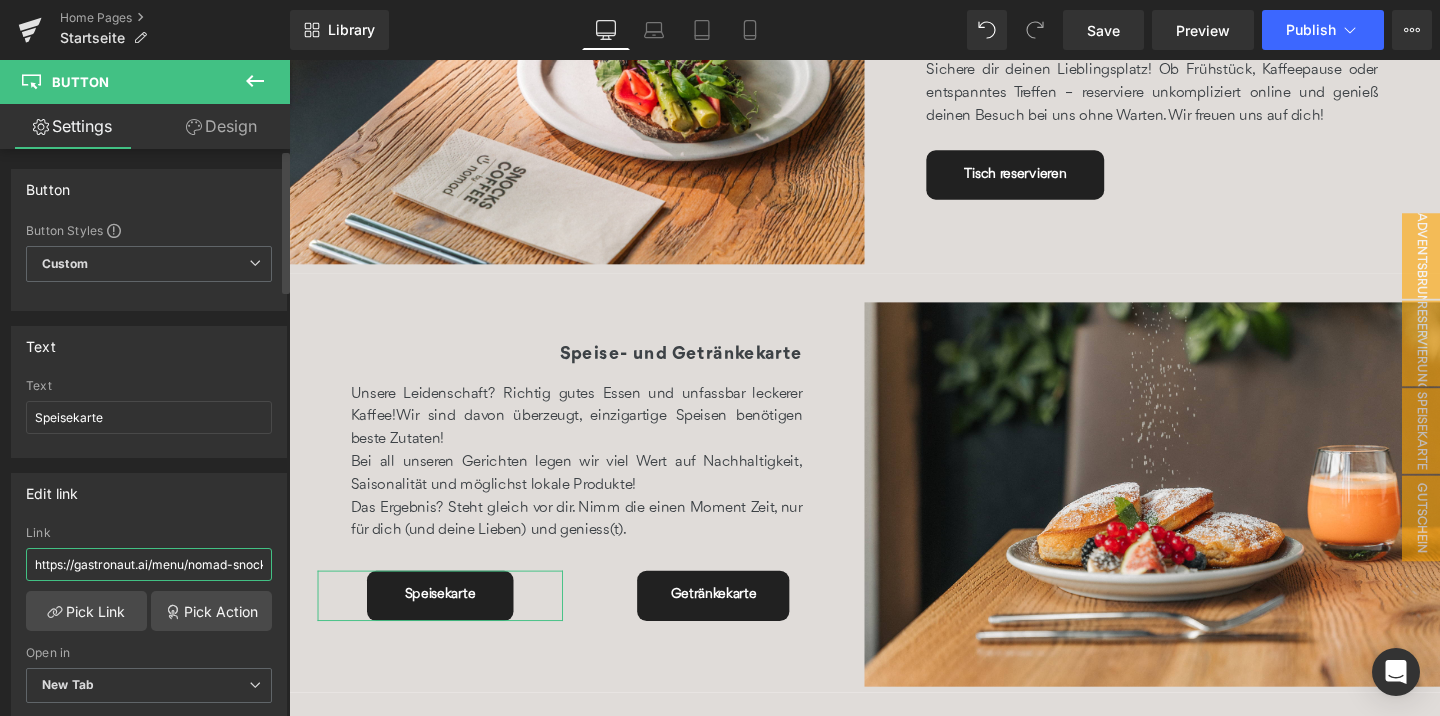 scroll, scrollTop: 0, scrollLeft: 84, axis: horizontal 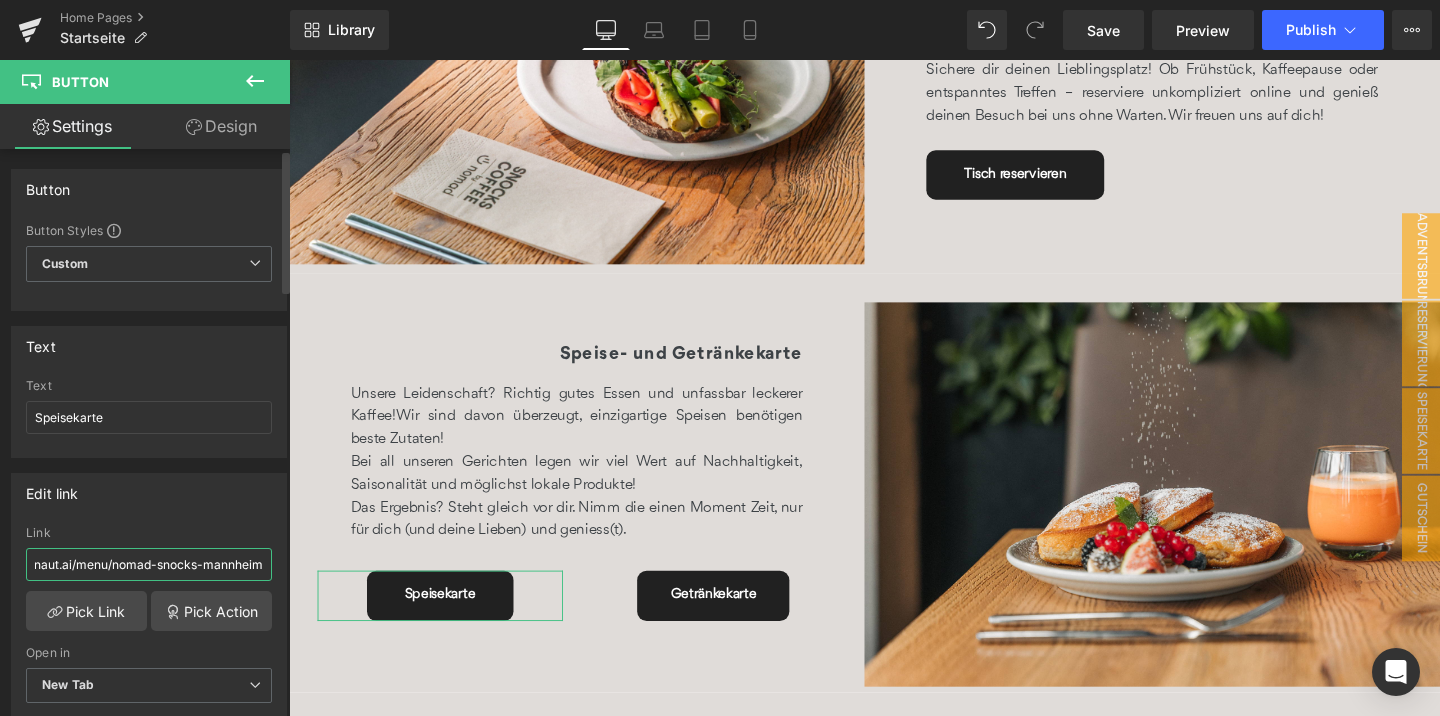 type on "https://gastronaut.ai/menu/nomad-snocks-mannheim" 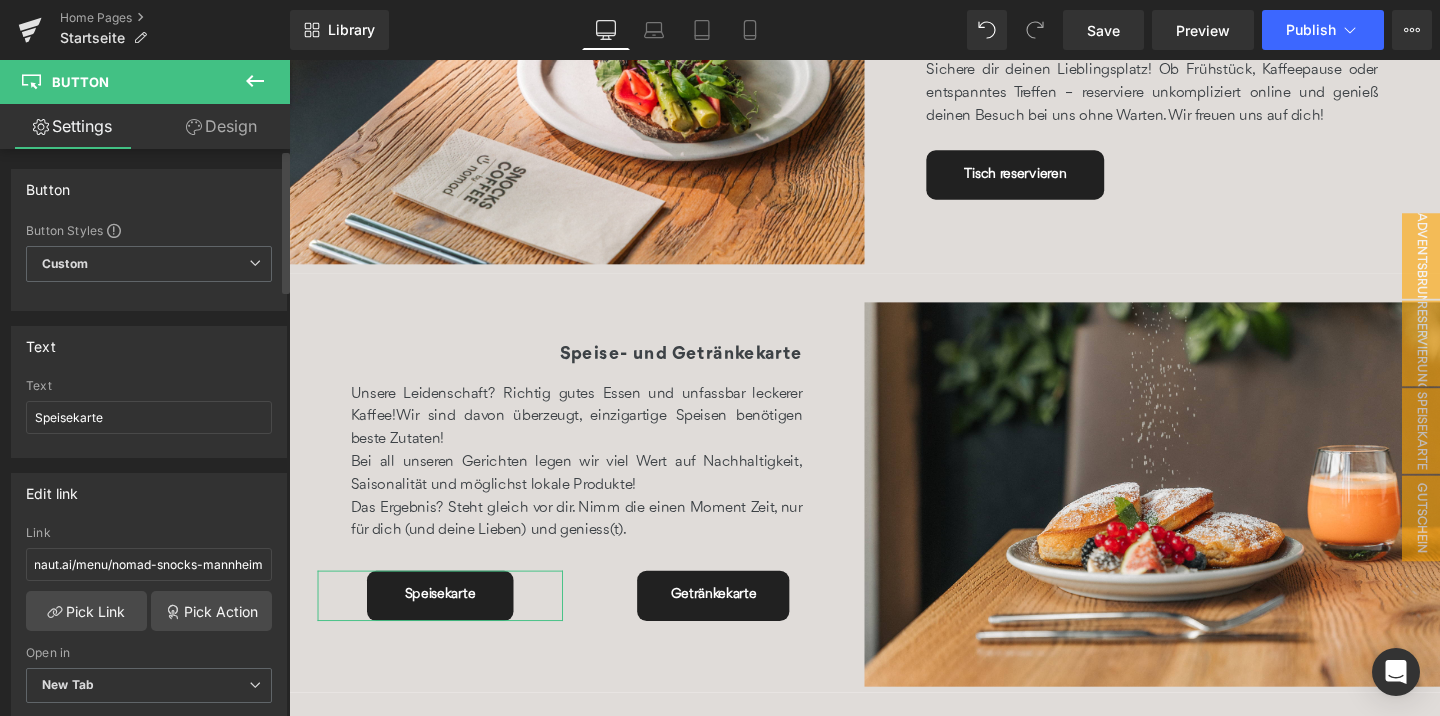 click on "Edit link https://cdn.shopify.com/s/files/1/0446/7110/7224/files/0125_Menu_MA_1.pdf?v=1746692569 Link https://gastronaut.ai/menu/nomad-snocks-mannheim Pick Link Pick Action Current Tab New Tab Open in
New Tab
Current Tab New Tab" at bounding box center [149, 602] 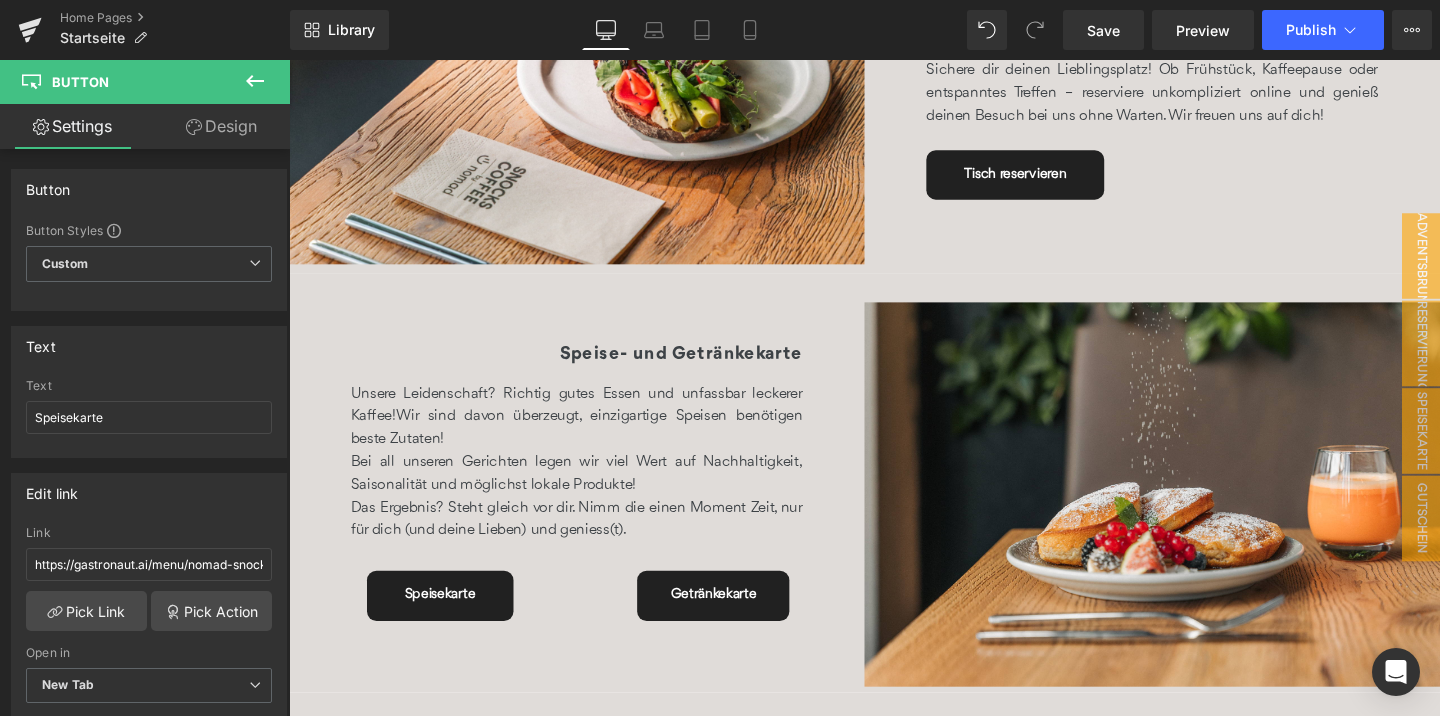 click 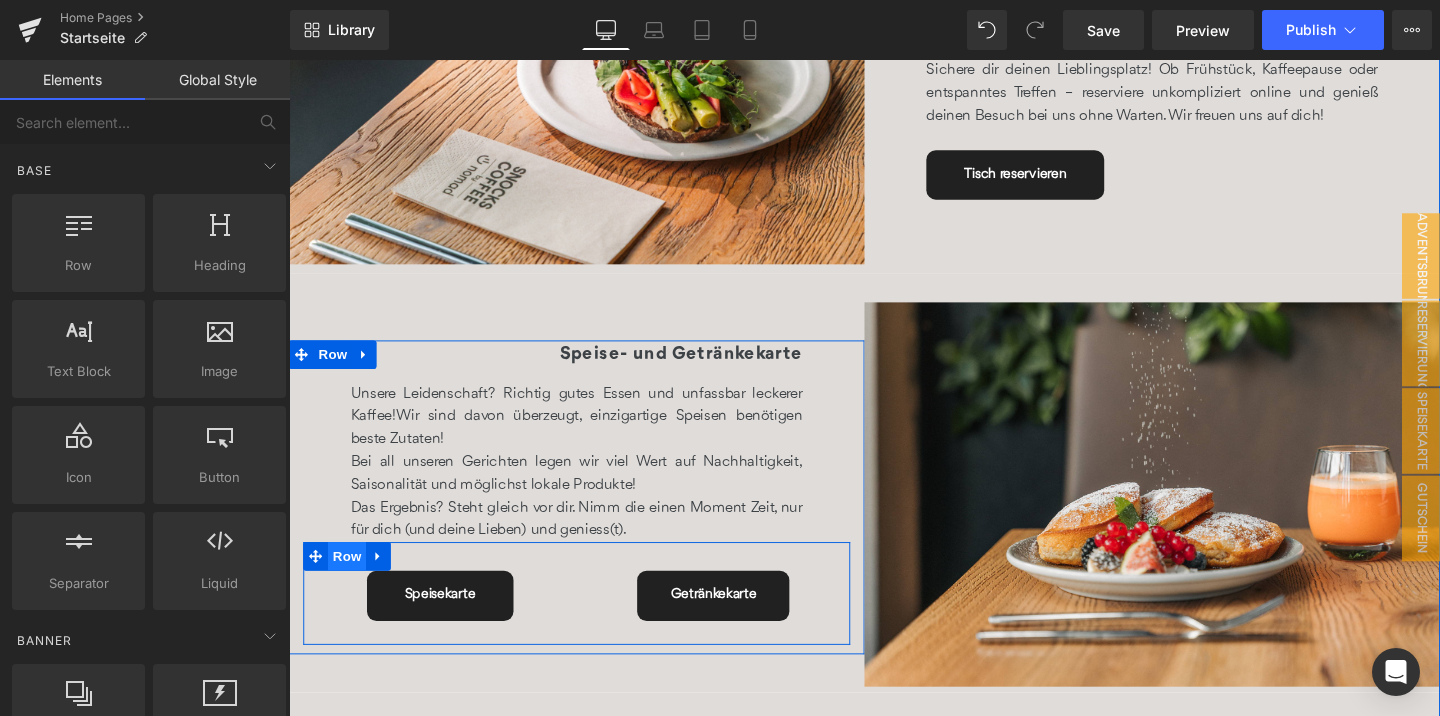 click on "Row" at bounding box center [350, 582] 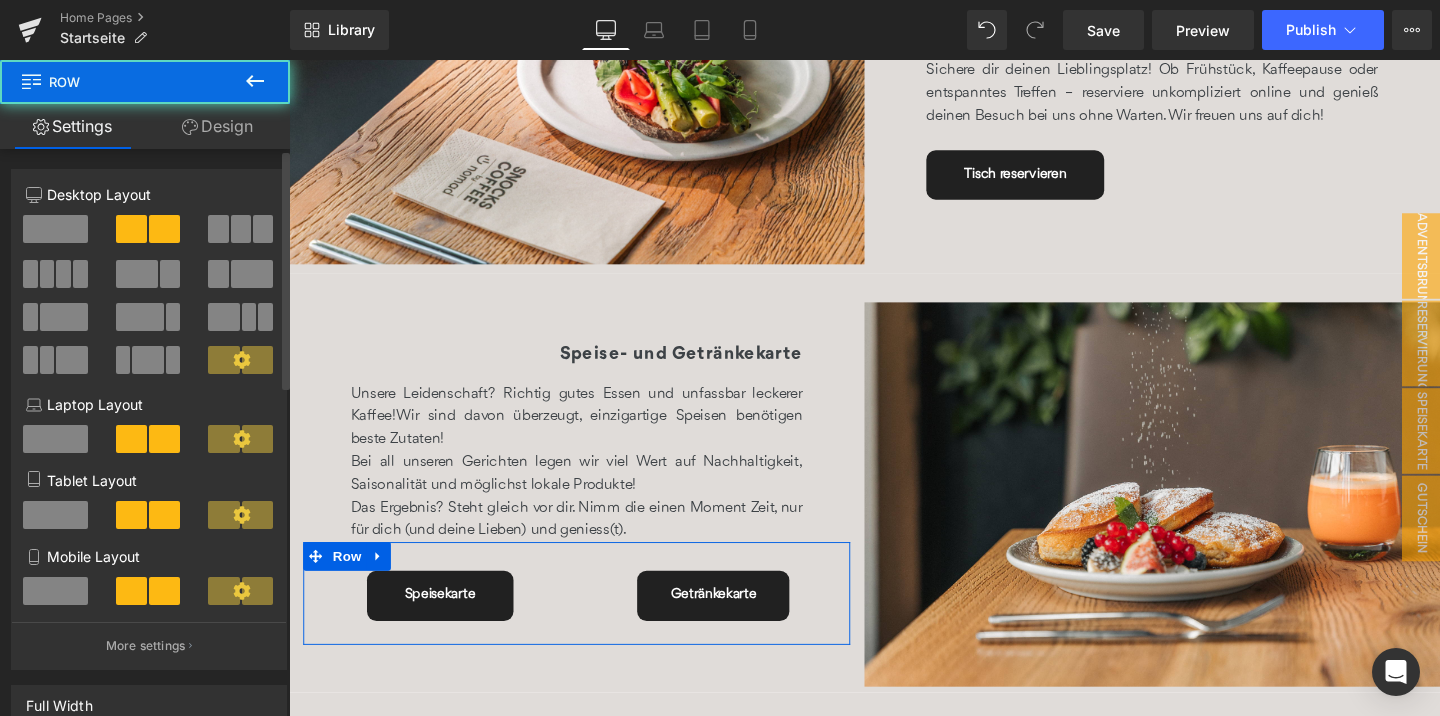 click at bounding box center (55, 229) 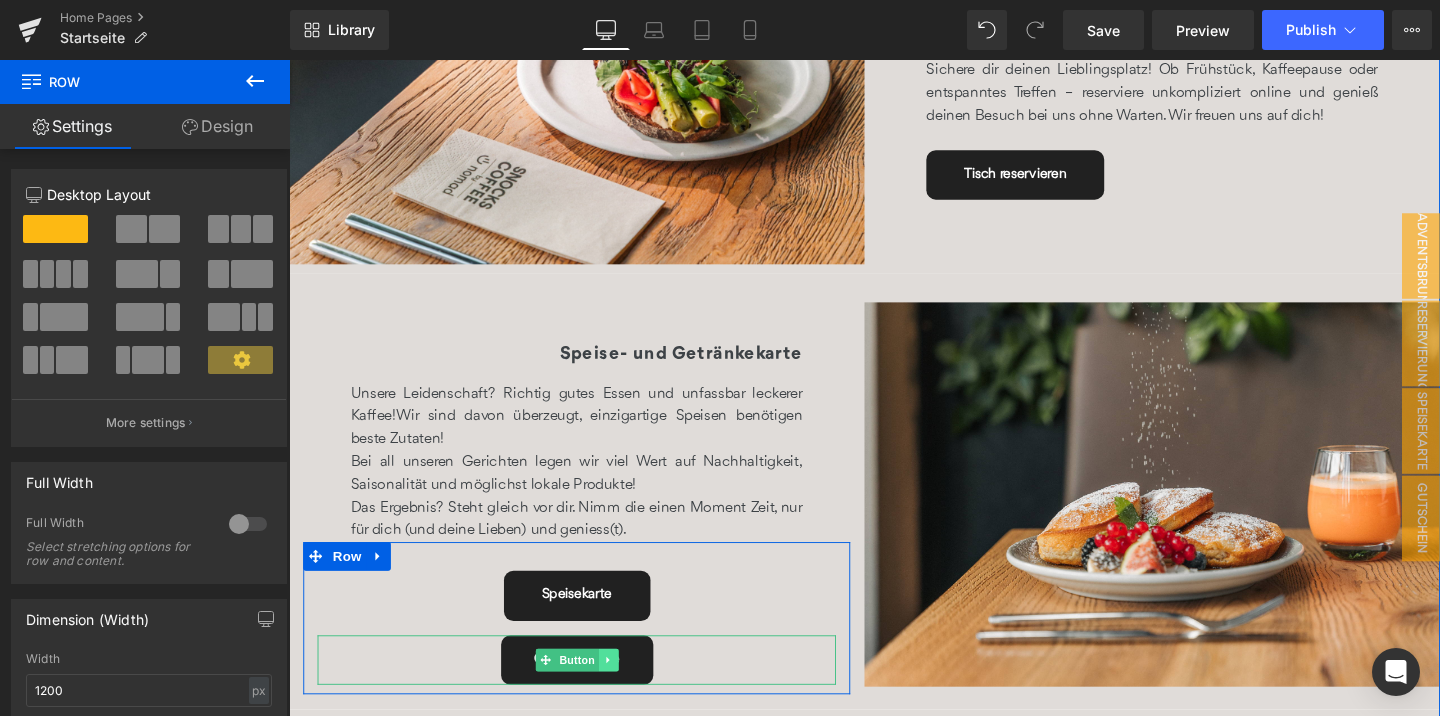 click at bounding box center [624, 691] 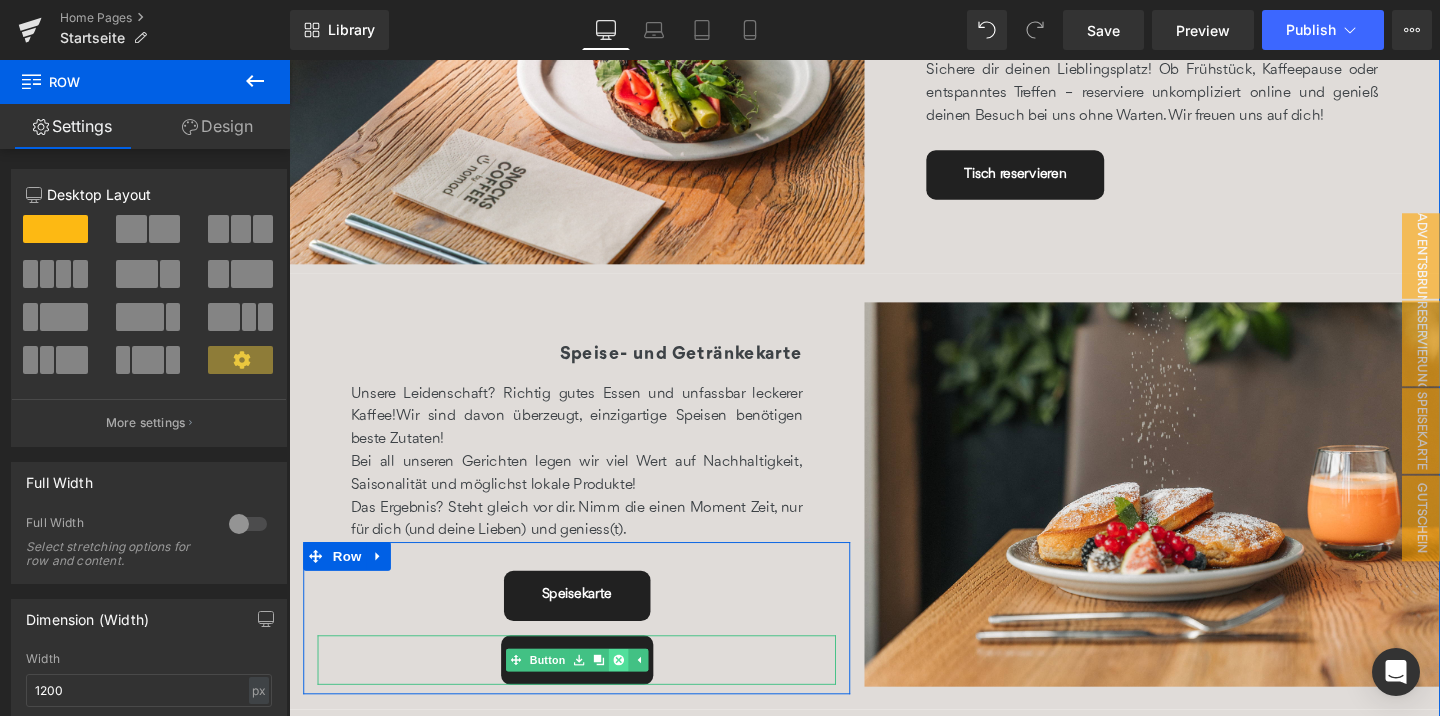 click at bounding box center [635, 691] 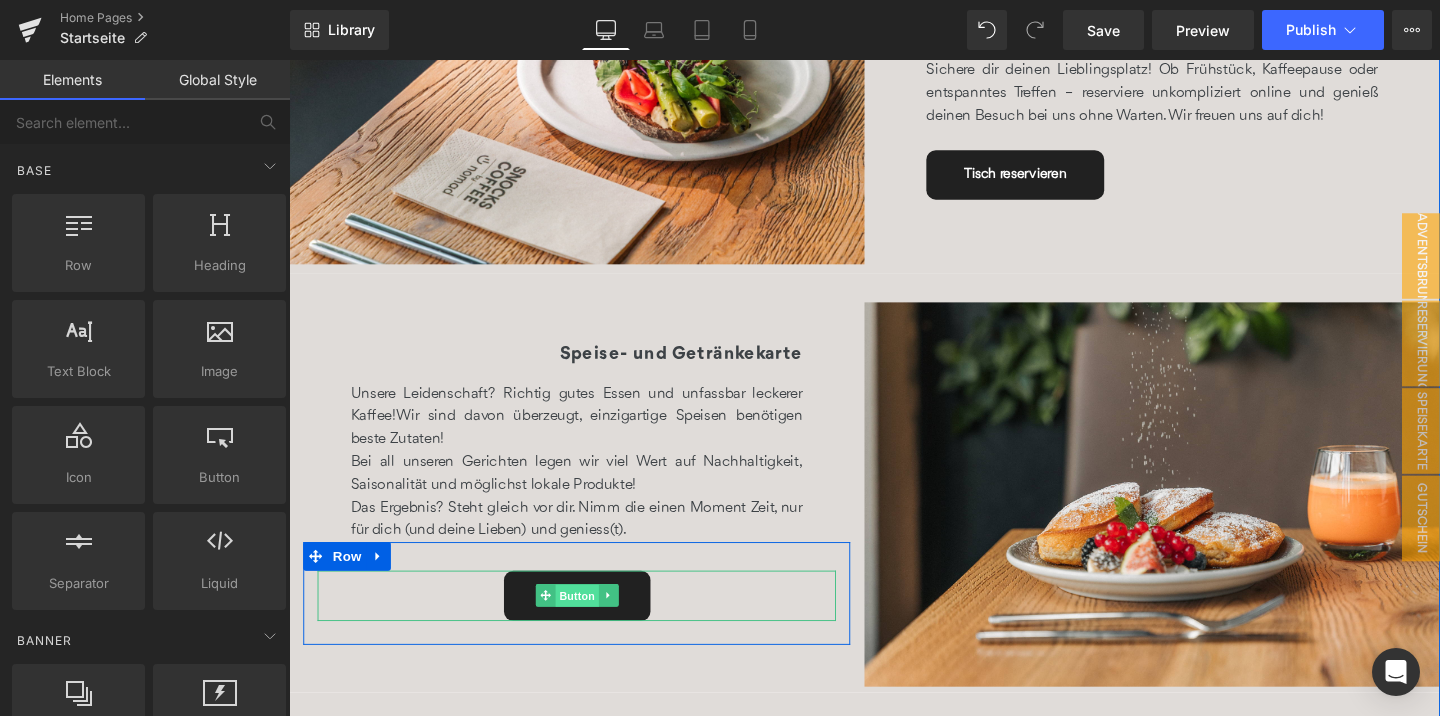 click on "Button" at bounding box center [592, 624] 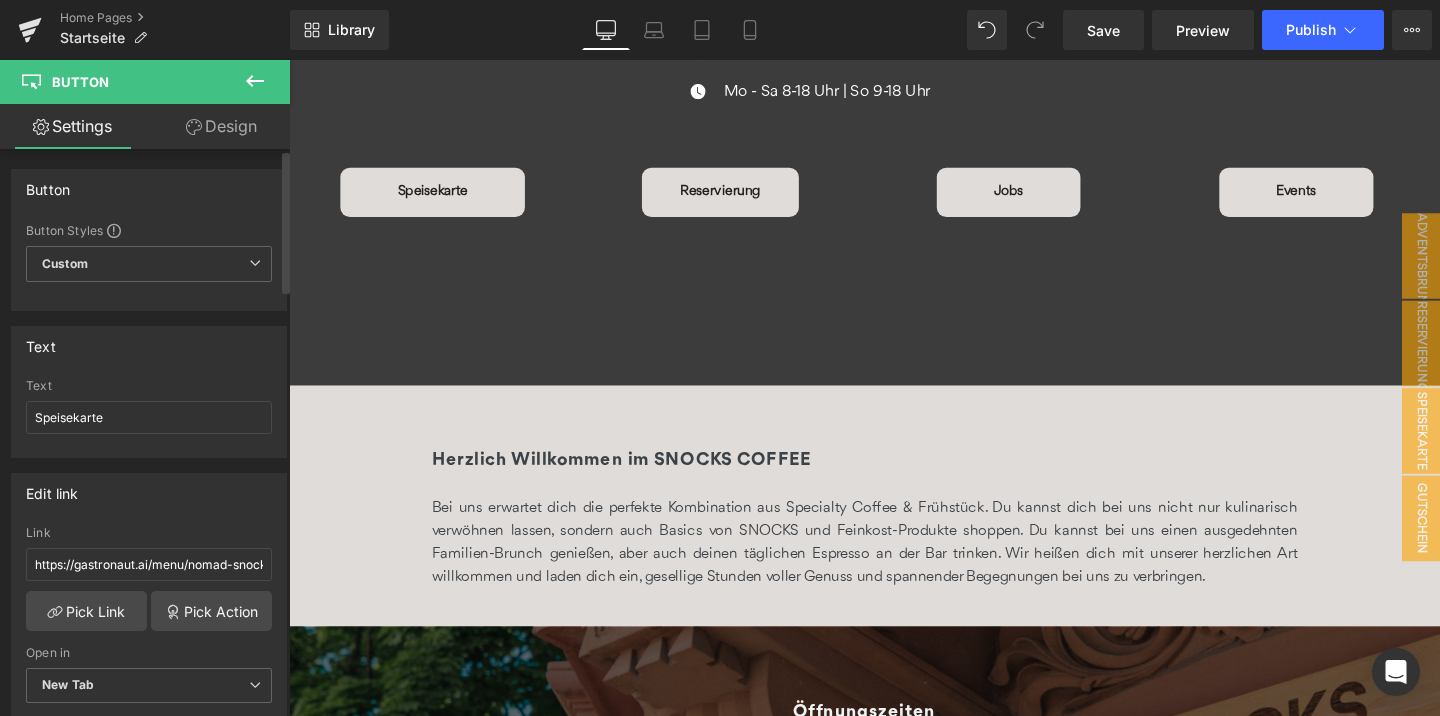 scroll, scrollTop: 0, scrollLeft: 0, axis: both 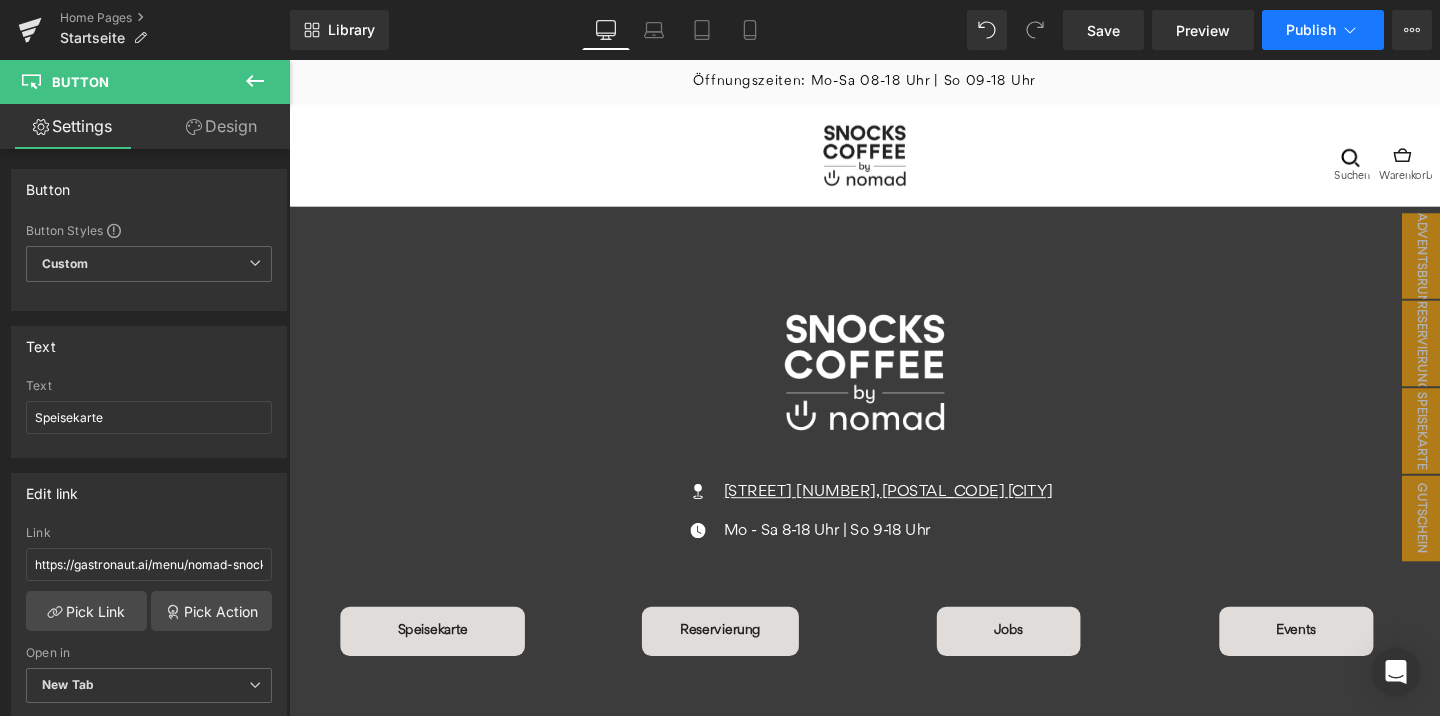 click on "Publish" at bounding box center [1311, 30] 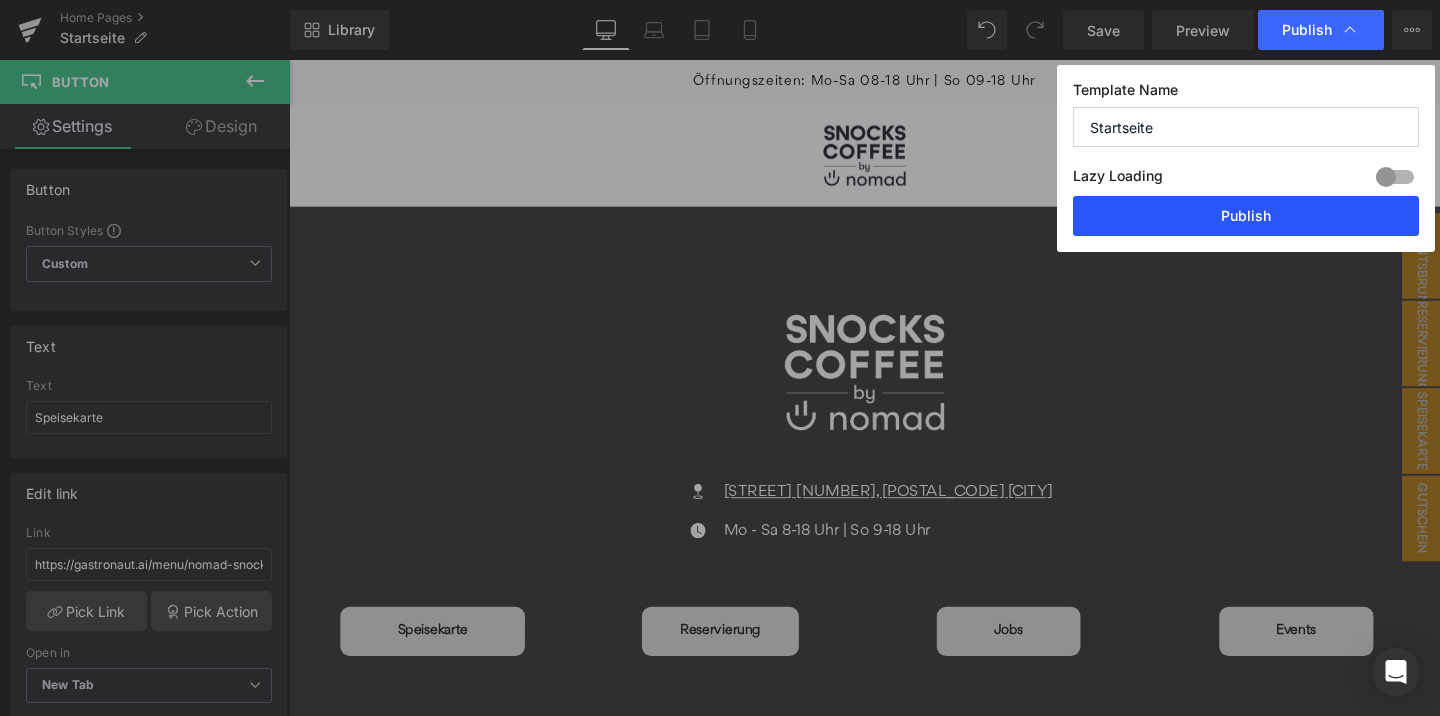 click on "Publish" at bounding box center (1246, 216) 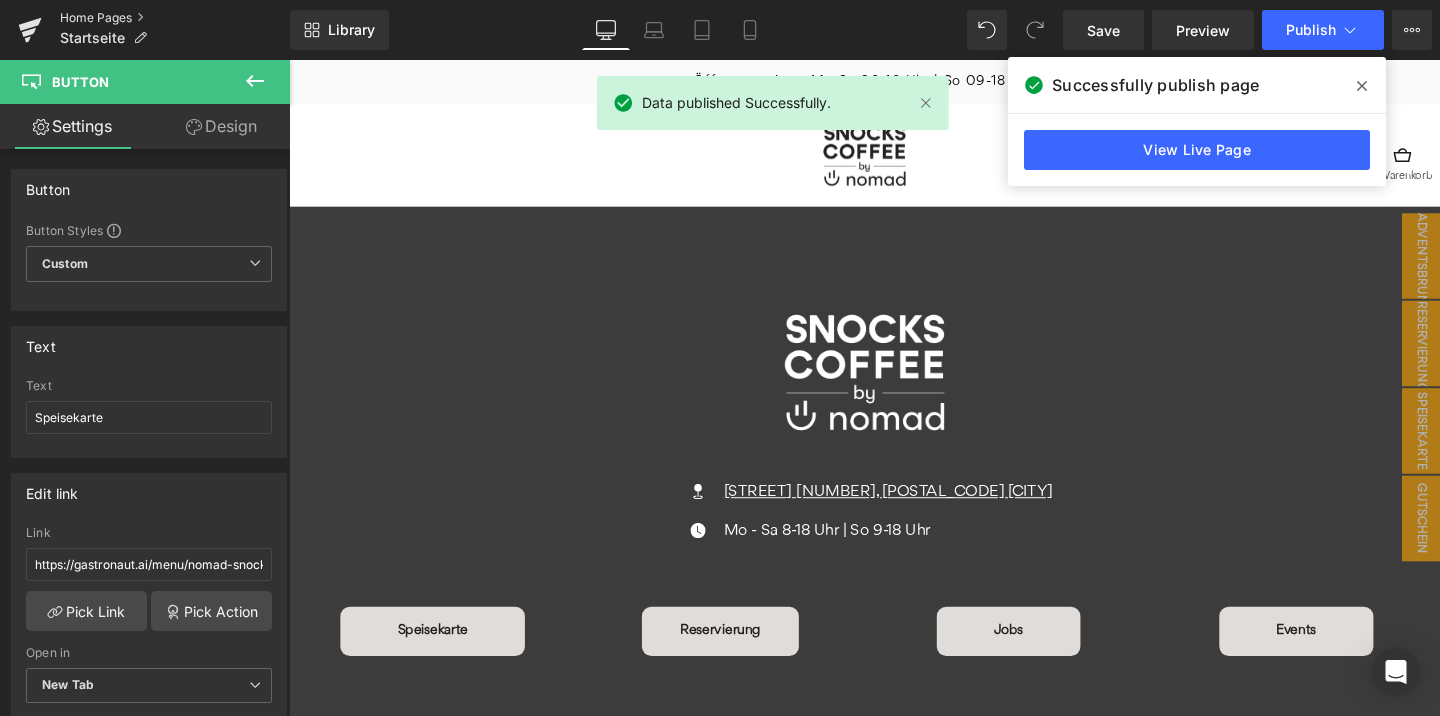 click on "Home Pages" at bounding box center (175, 18) 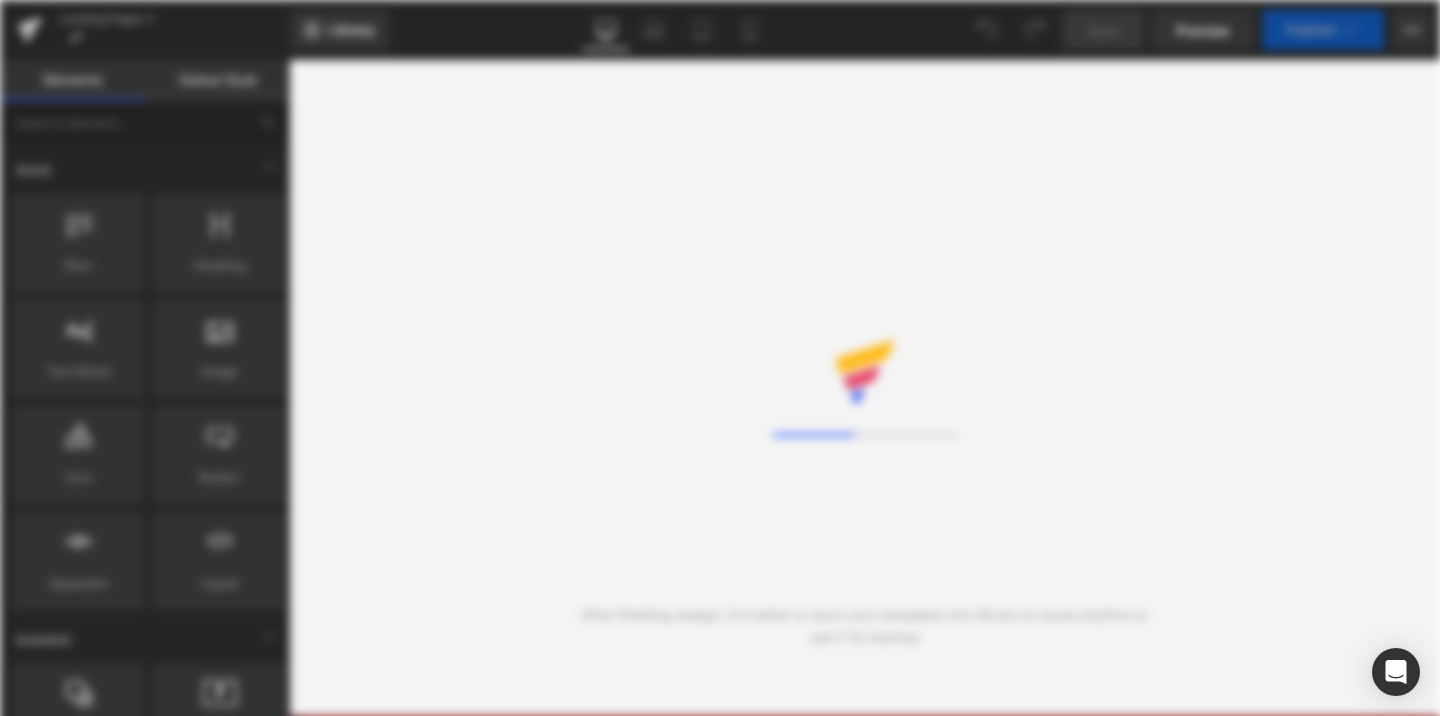 scroll, scrollTop: 0, scrollLeft: 0, axis: both 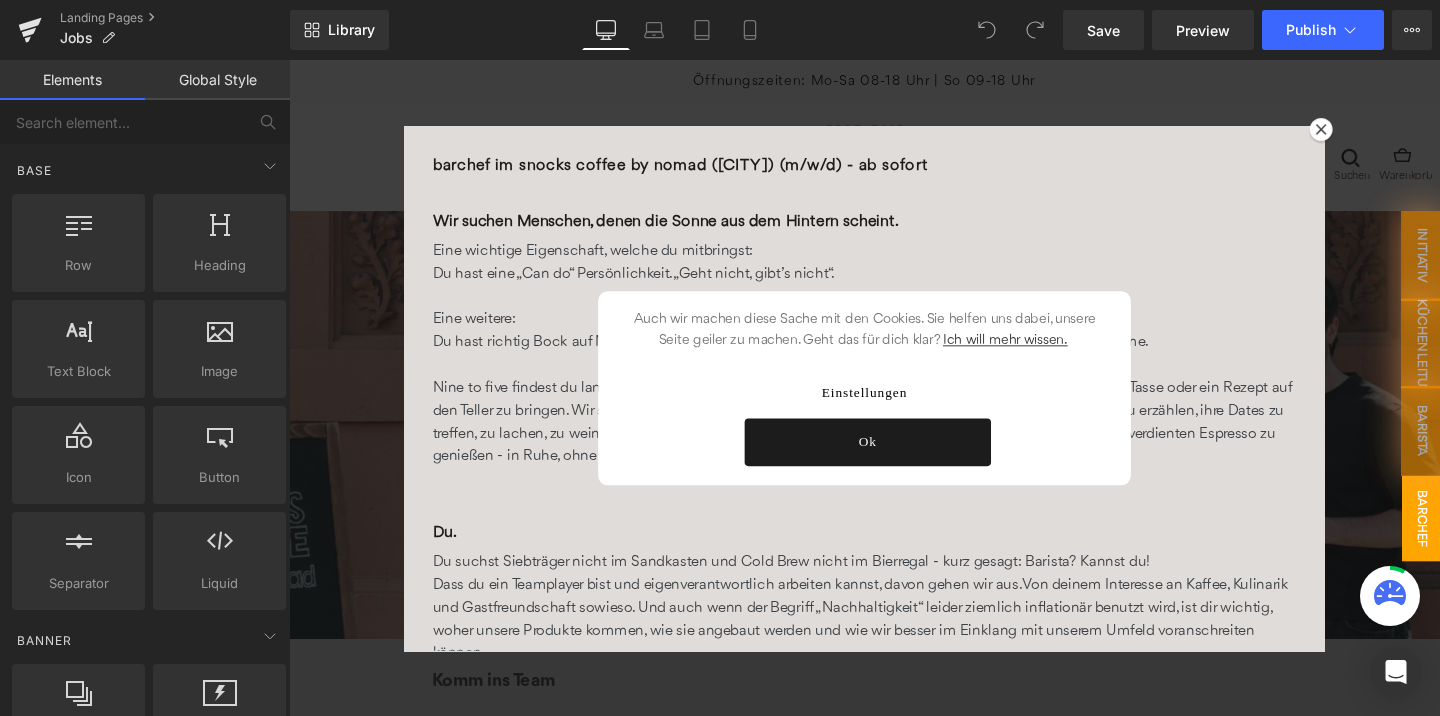 click on "Ok" at bounding box center [897, 462] 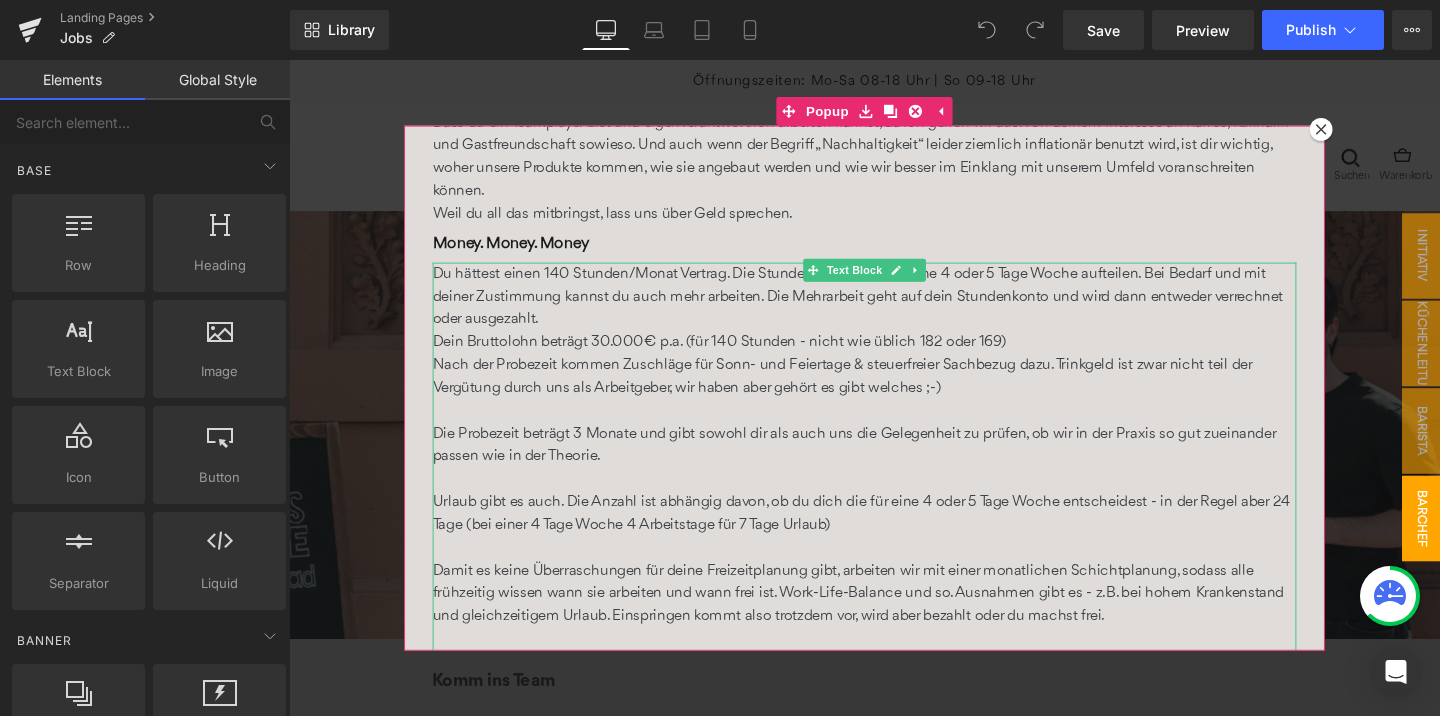 scroll, scrollTop: 636, scrollLeft: 0, axis: vertical 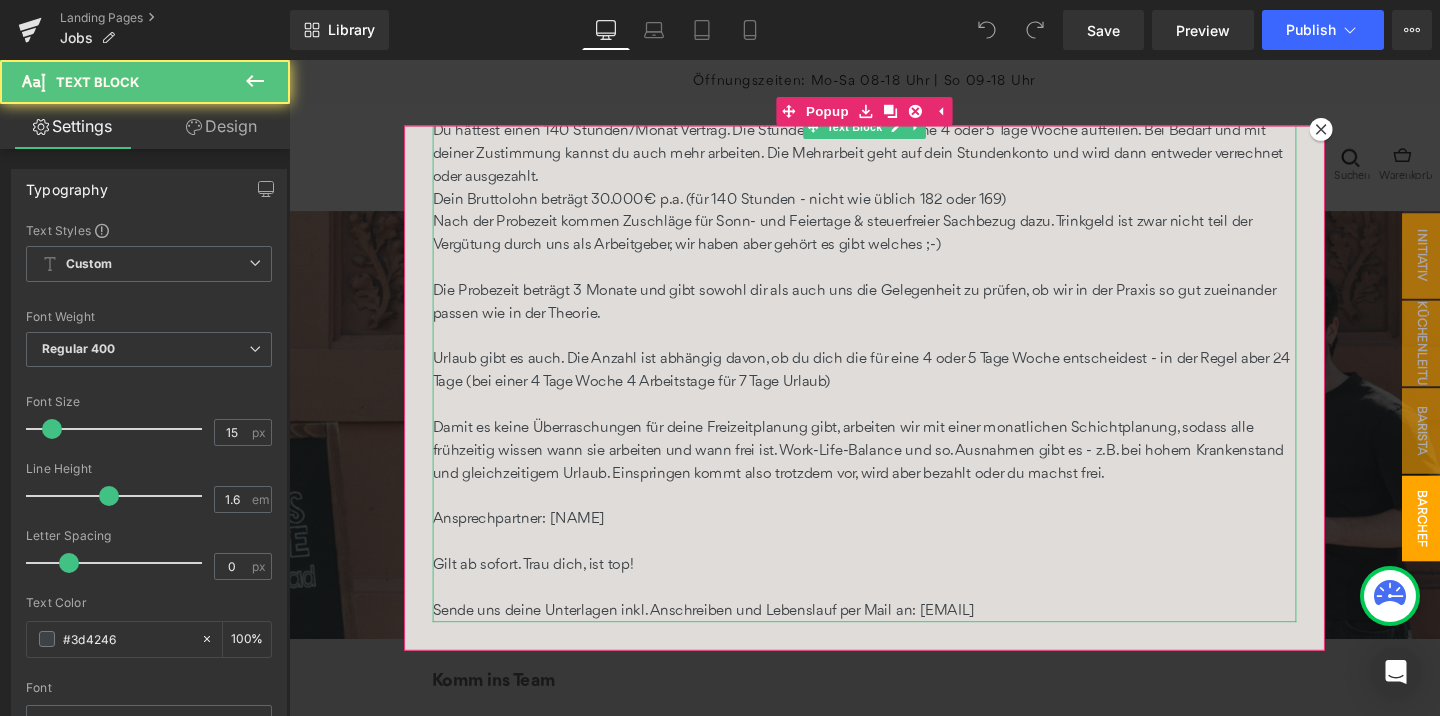 drag, startPoint x: 1144, startPoint y: 639, endPoint x: 953, endPoint y: 632, distance: 191.12823 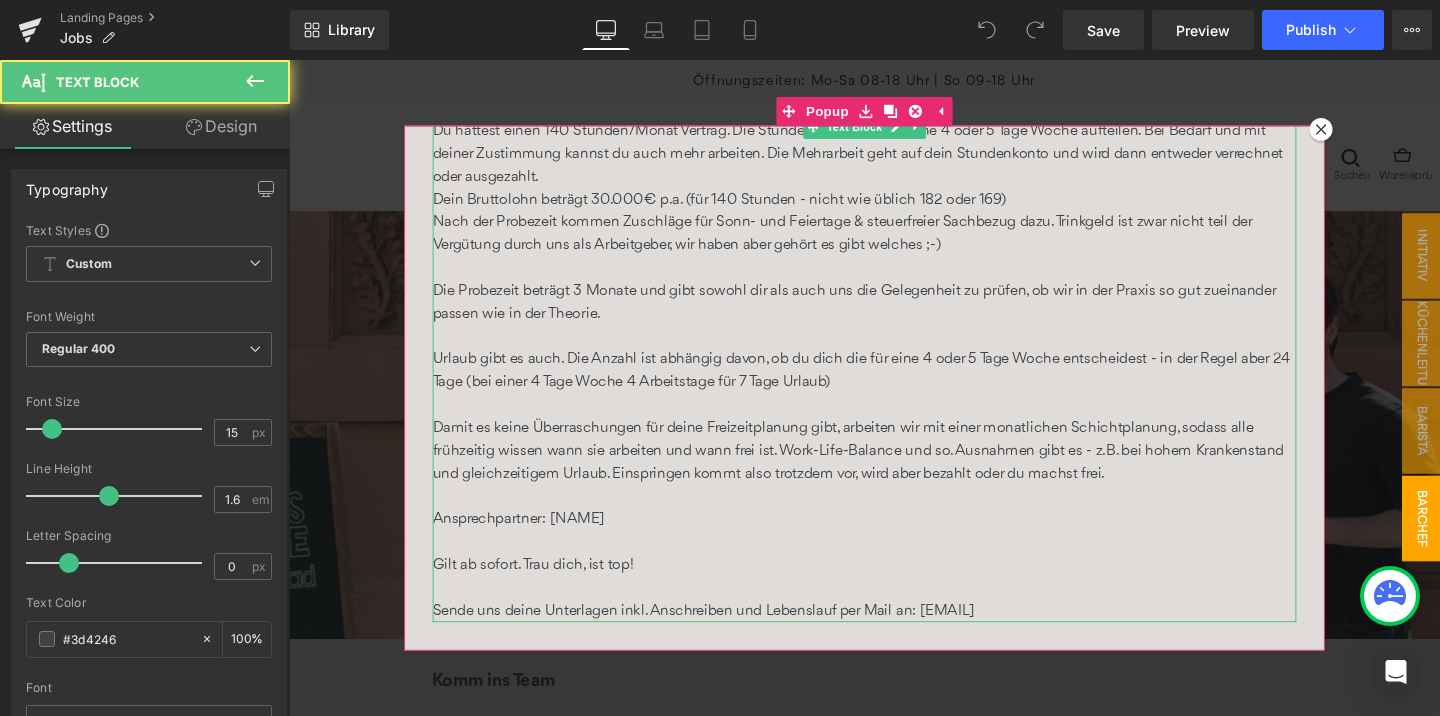 click on "Sende uns deine Unterlagen inkl. Anschreiben und Lebenslauf per Mail an: johanna@snockscoffee.com" at bounding box center [894, 639] 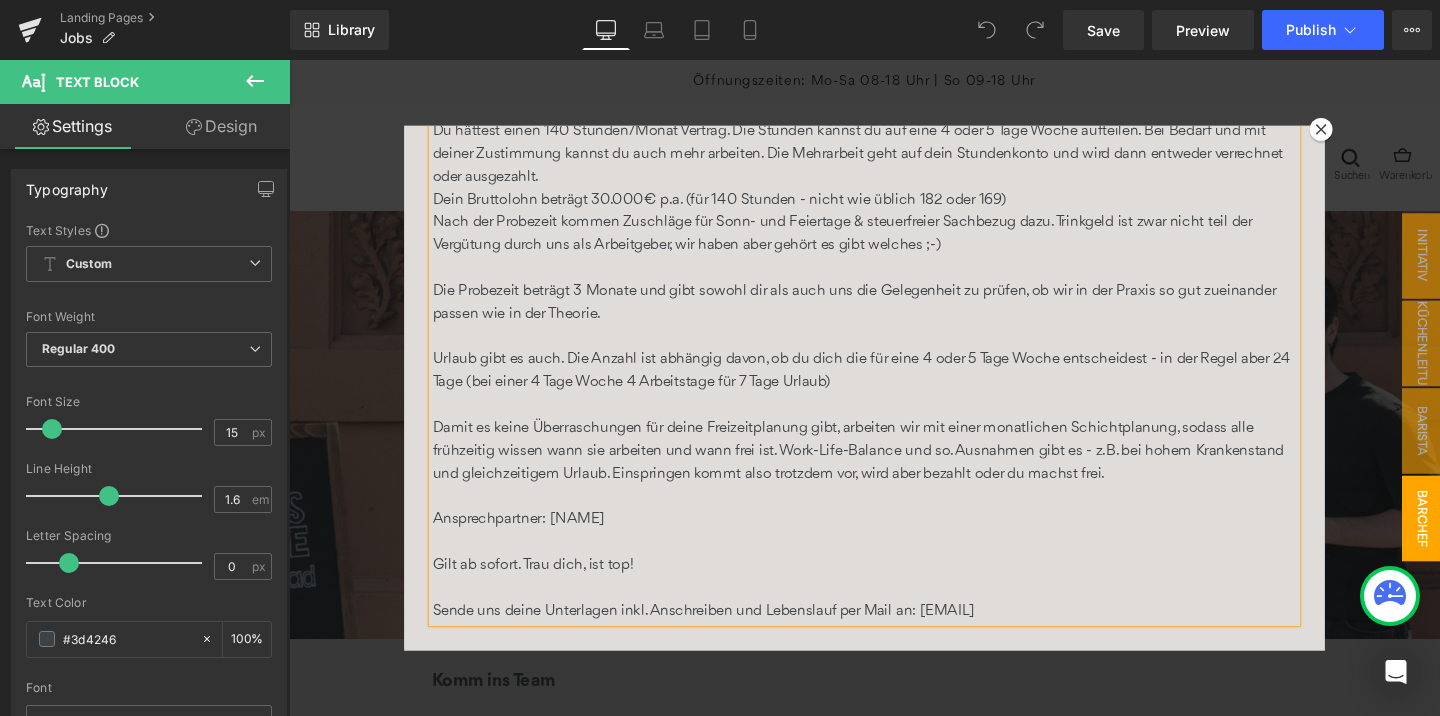 paste 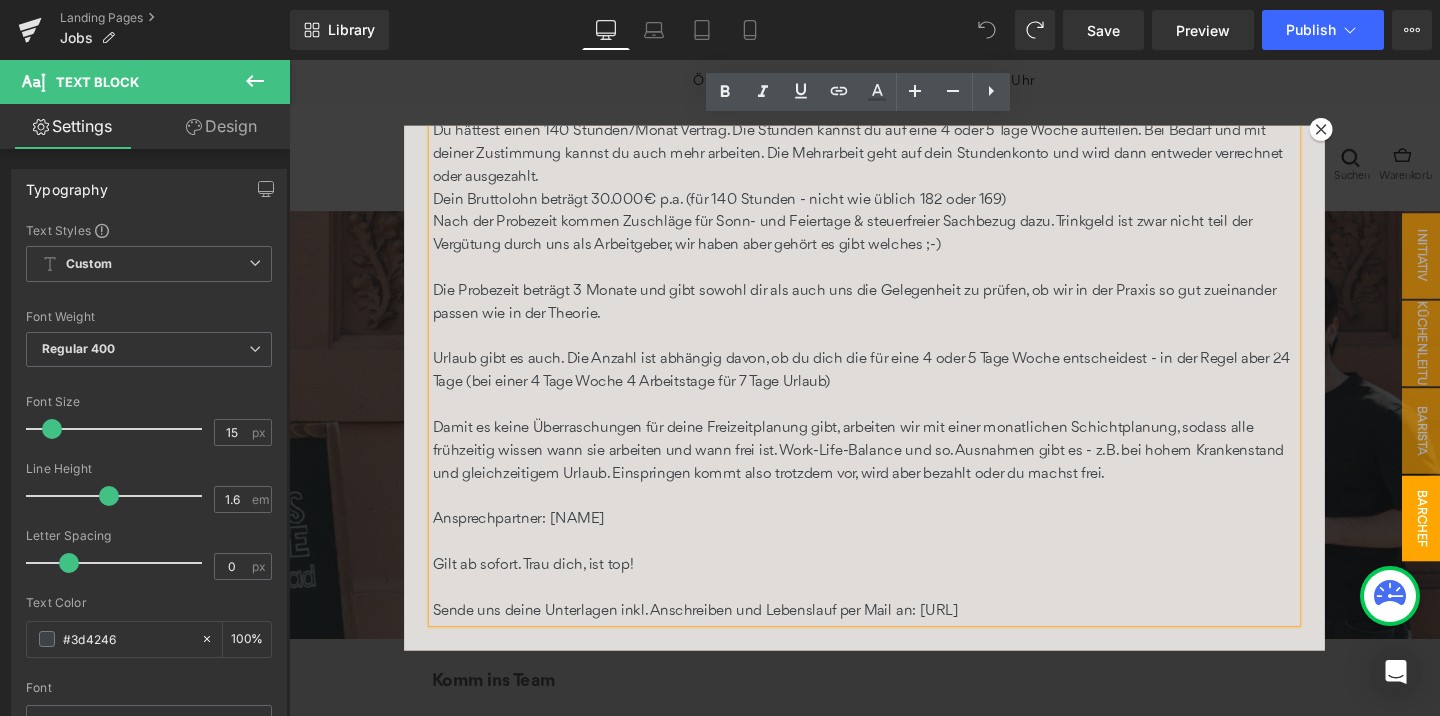 click at bounding box center [894, 615] 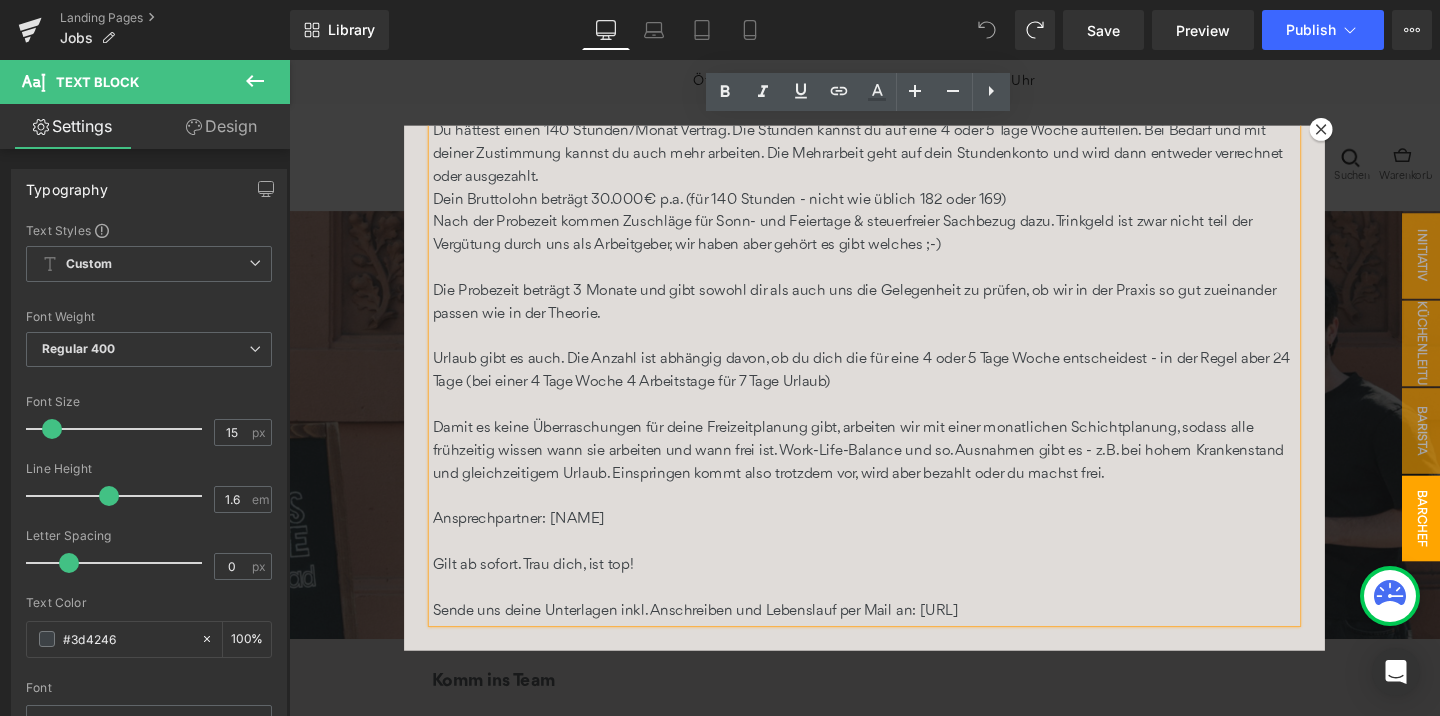 drag, startPoint x: 1151, startPoint y: 666, endPoint x: 954, endPoint y: 632, distance: 199.91248 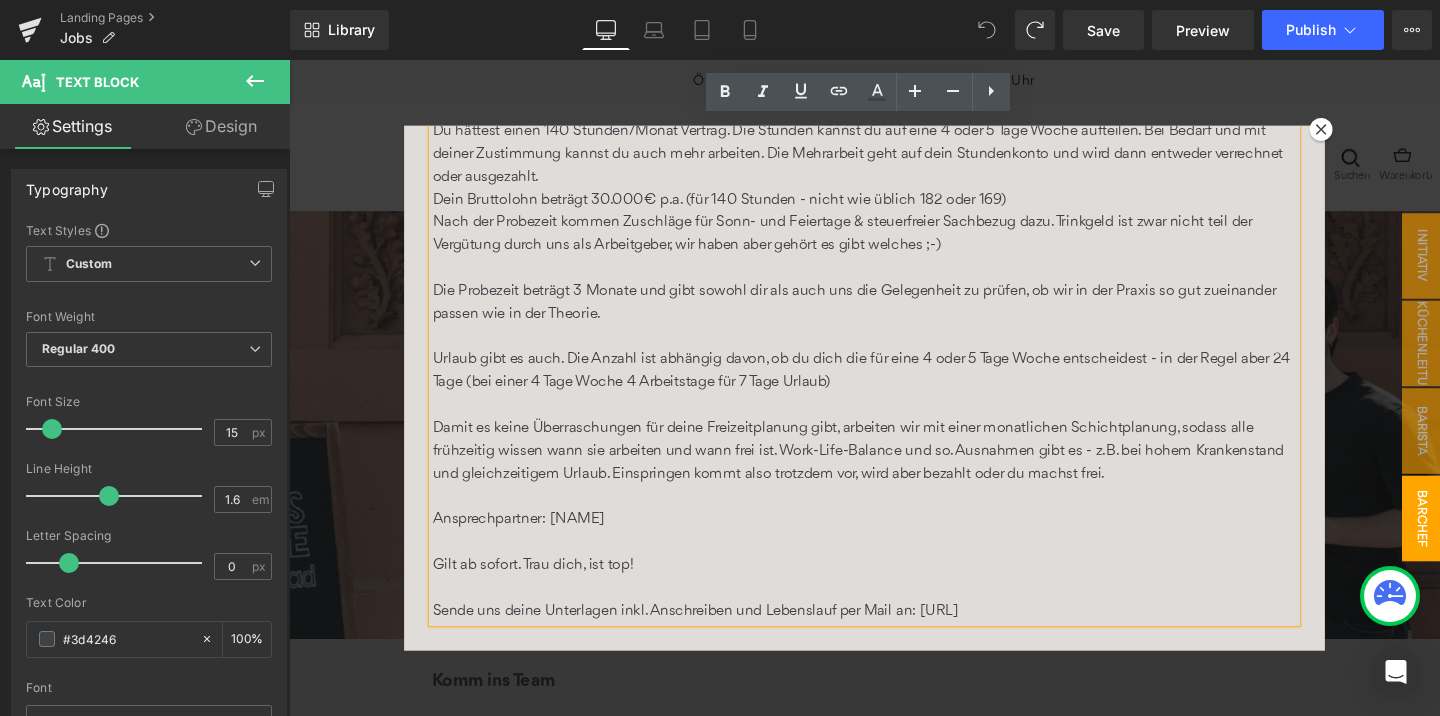 click on "Sende uns deine Unterlagen inkl. Anschreiben und Lebenslauf per Mail an: https://app.gempages.net/editor?id=1722349328&type=template-index&page=index-1722349328&shop=snockscoffee.myshopify.com" at bounding box center [894, 639] 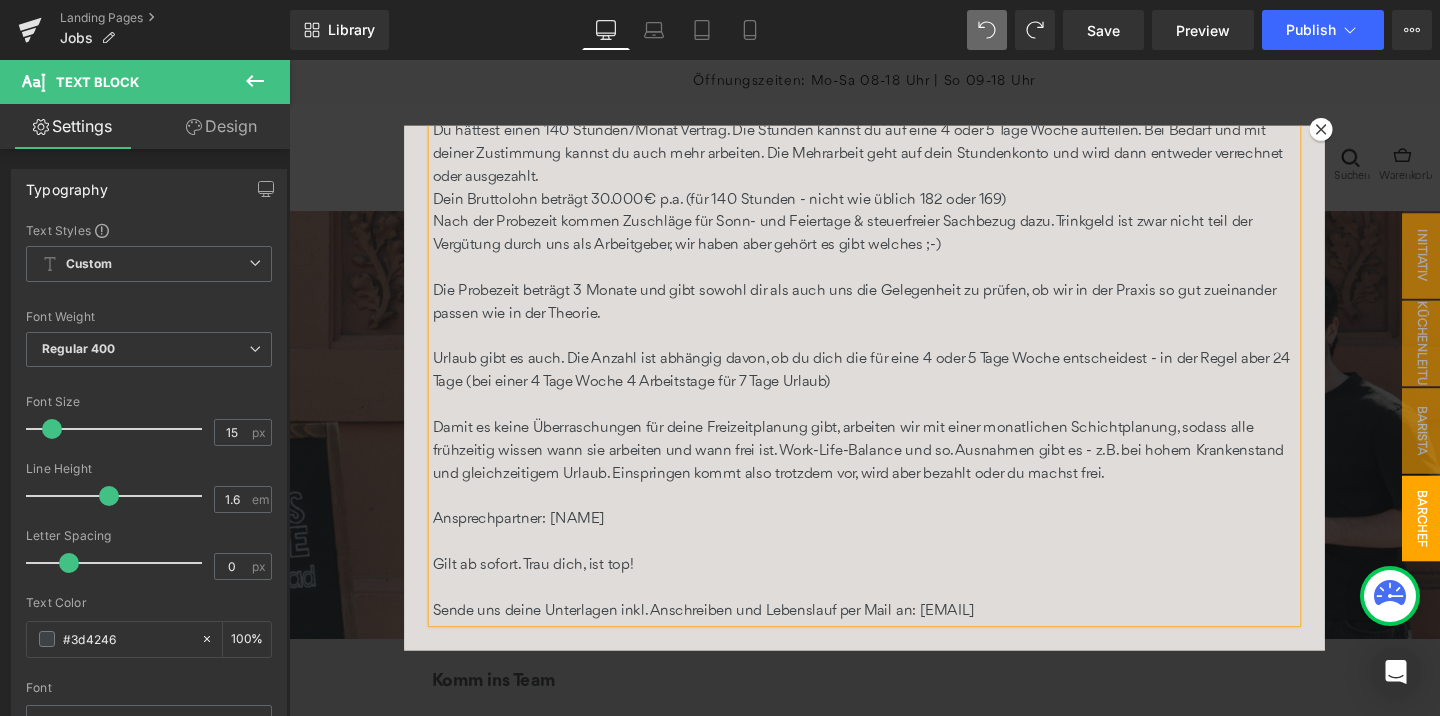 click 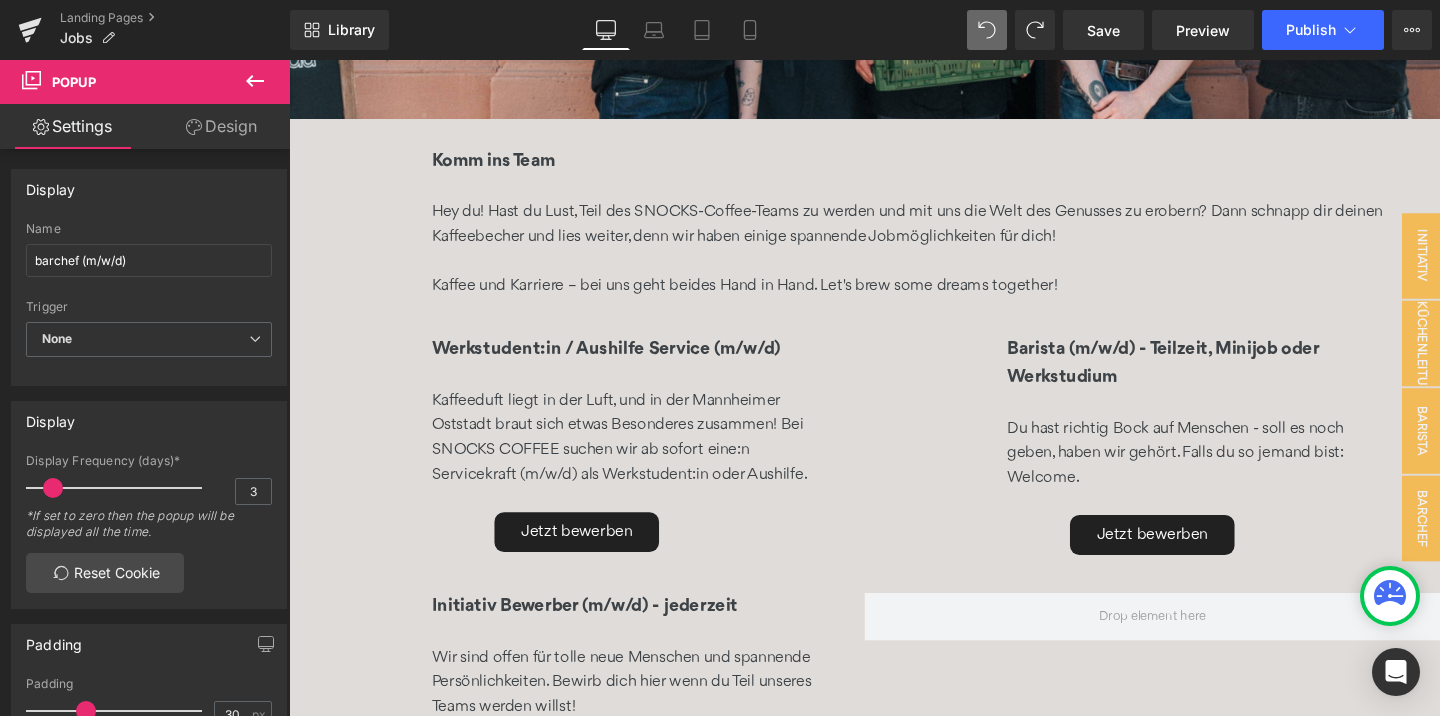 scroll, scrollTop: 567, scrollLeft: 0, axis: vertical 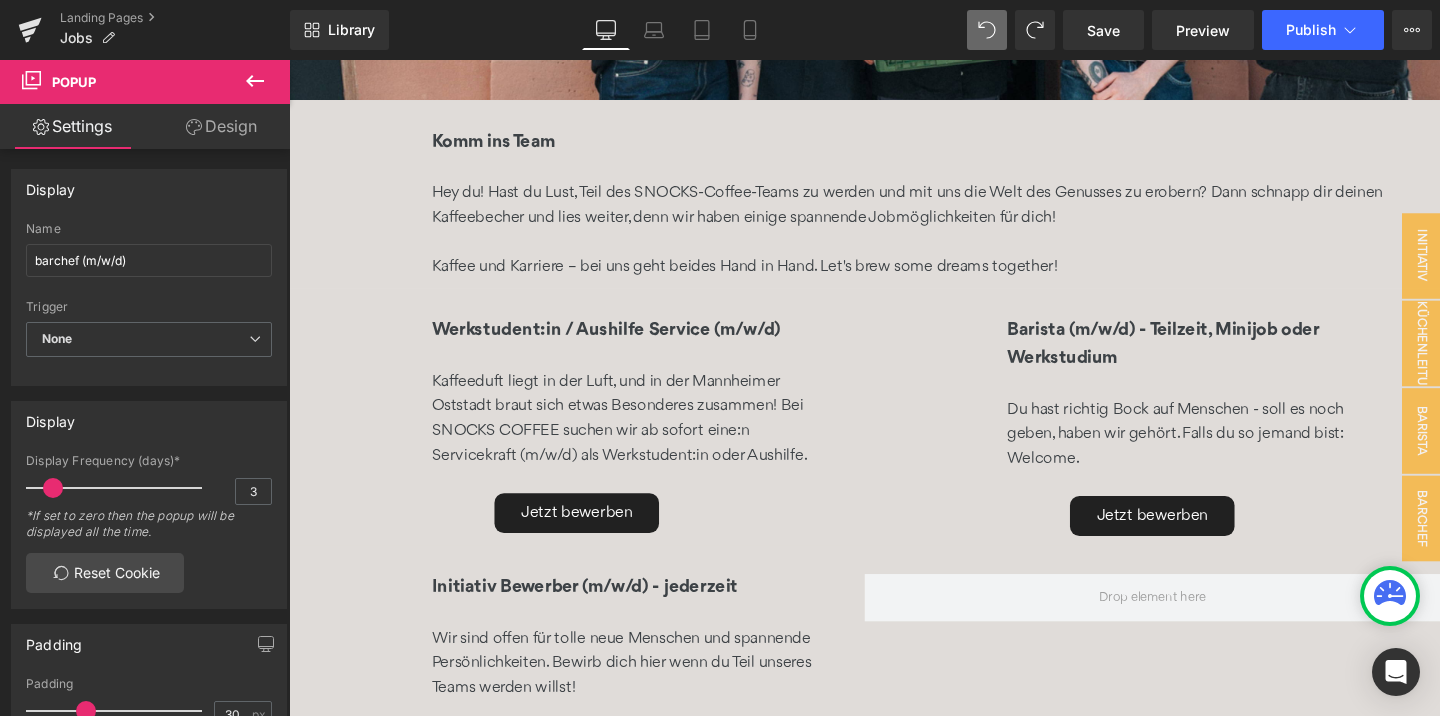 click on "Kaffeeduft liegt in der Luft, und in der Mannheimer Oststadt braut sich etwas Besonderes zusammen! Bei SNOCKS COFFEE suchen wir ab sofort eine:n Servicekraft (m/w/d) als Werkstudent:in oder Aushilfe." at bounding box center [641, 437] 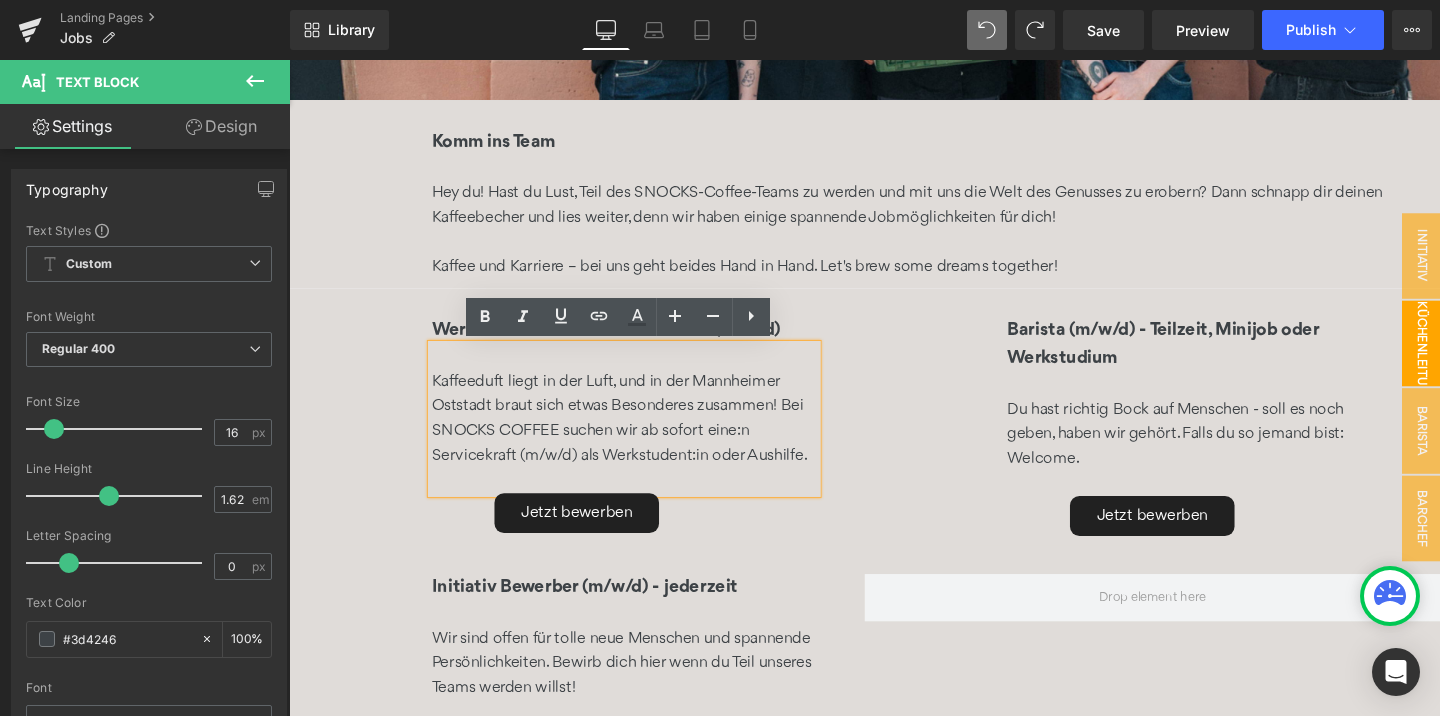 click on "Küchenleitung (m/w/d)" at bounding box center [1459, 358] 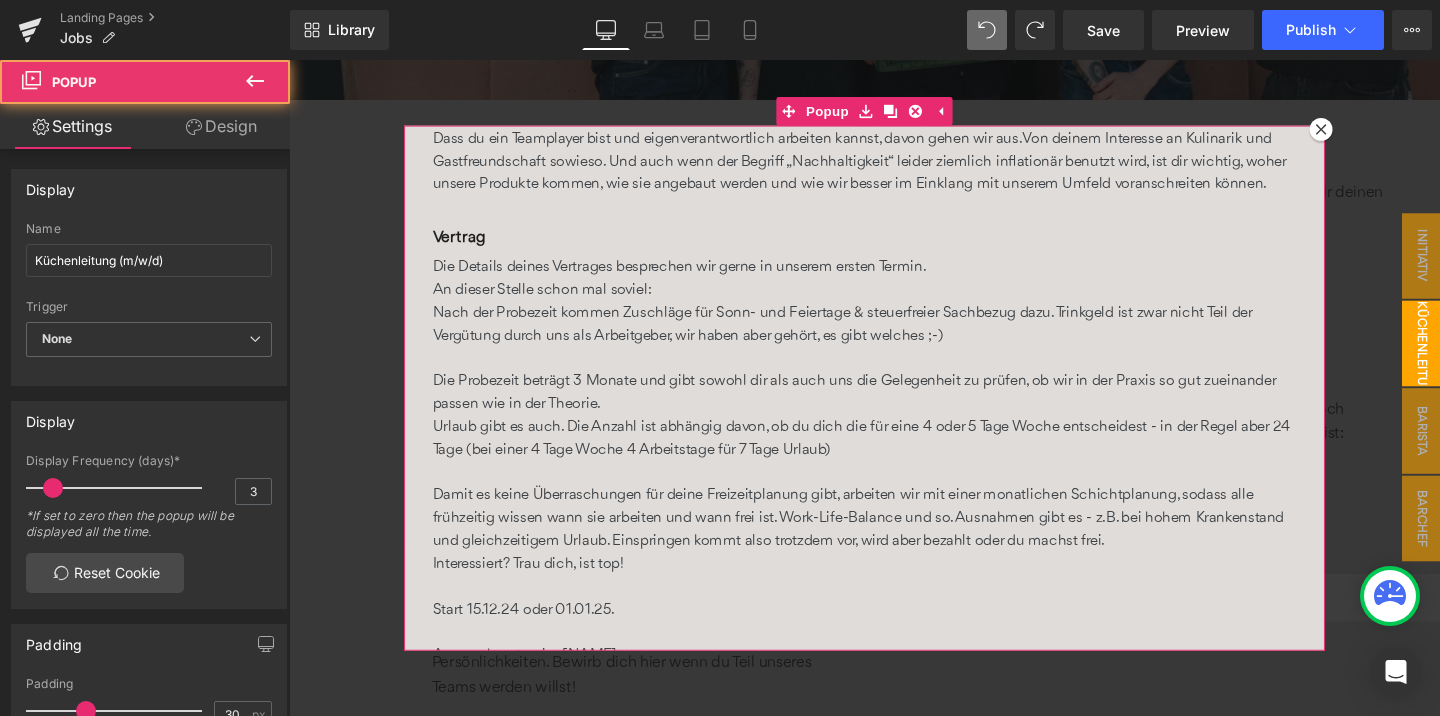scroll, scrollTop: 612, scrollLeft: 0, axis: vertical 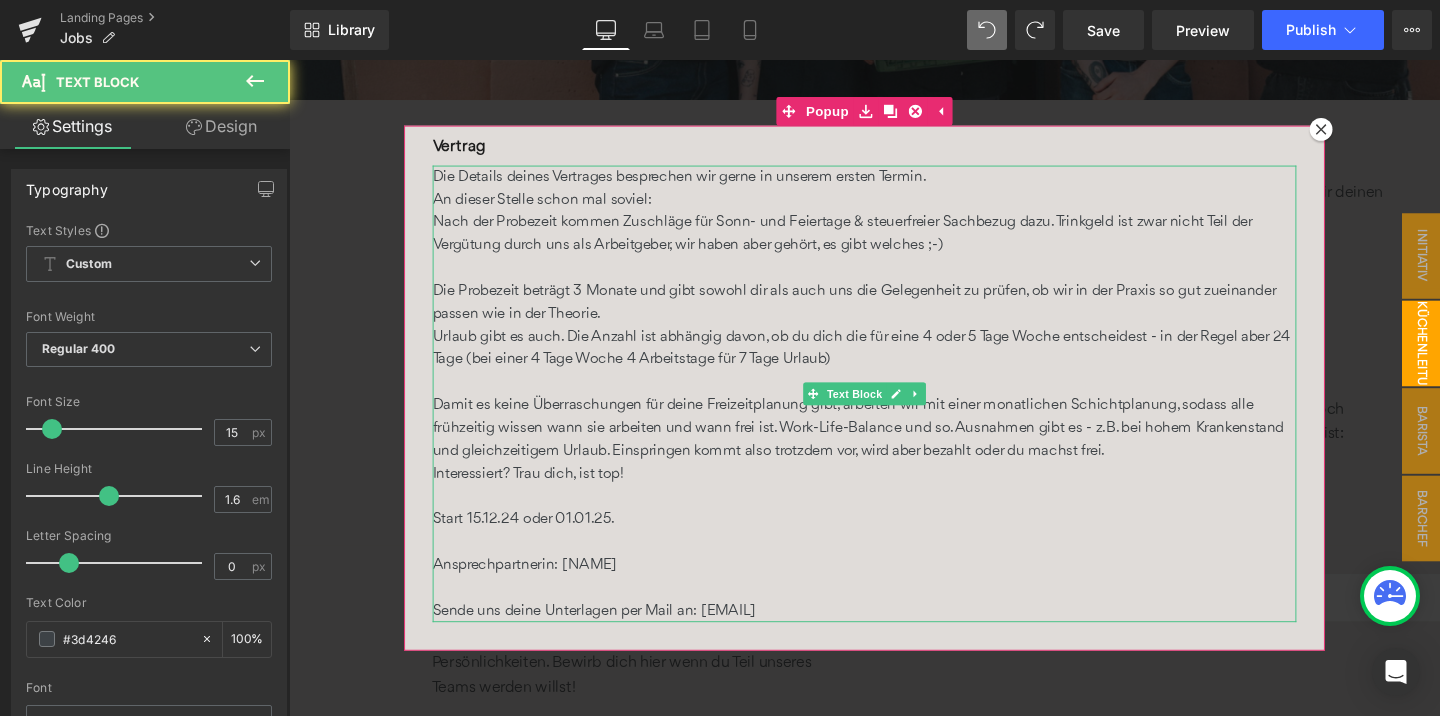 drag, startPoint x: 885, startPoint y: 636, endPoint x: 725, endPoint y: 632, distance: 160.04999 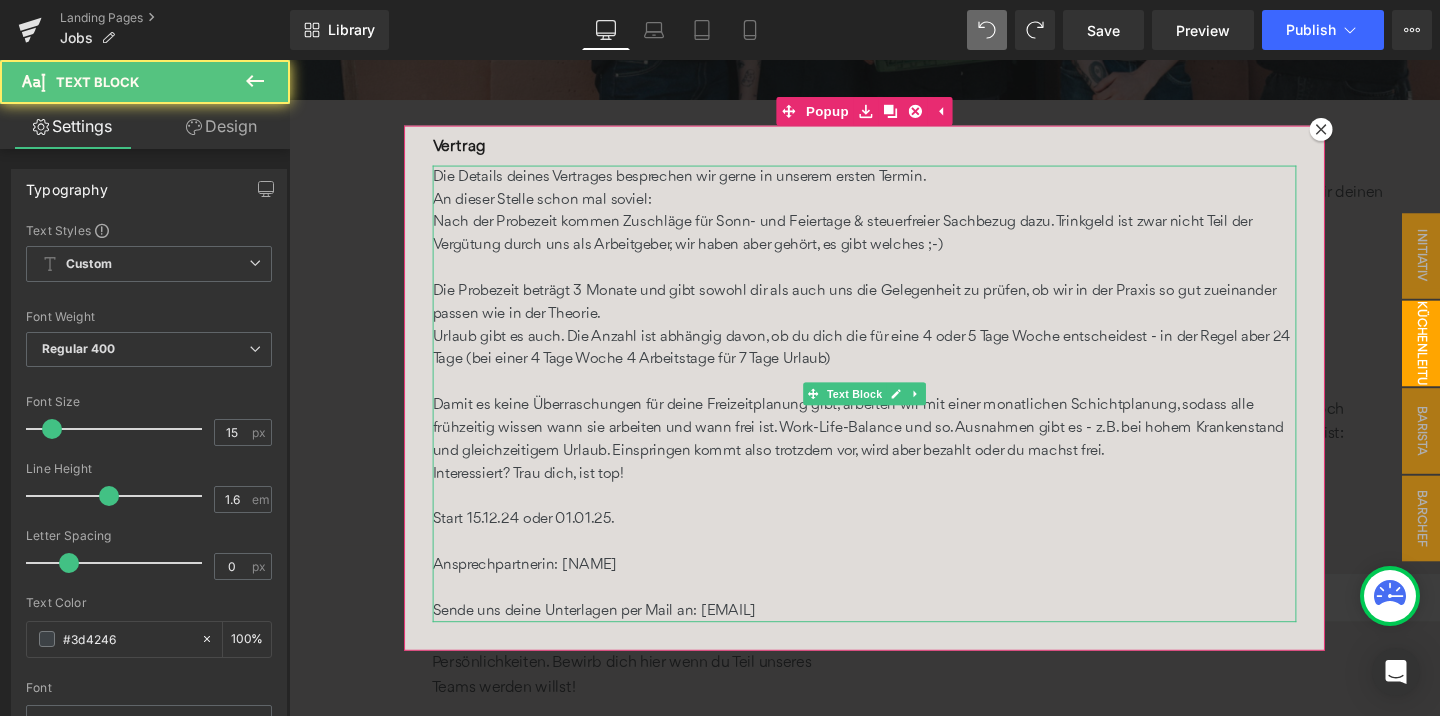 click on "Sende uns deine Unterlagen per Mail an: johanna@snockscoffee.com" at bounding box center (894, 639) 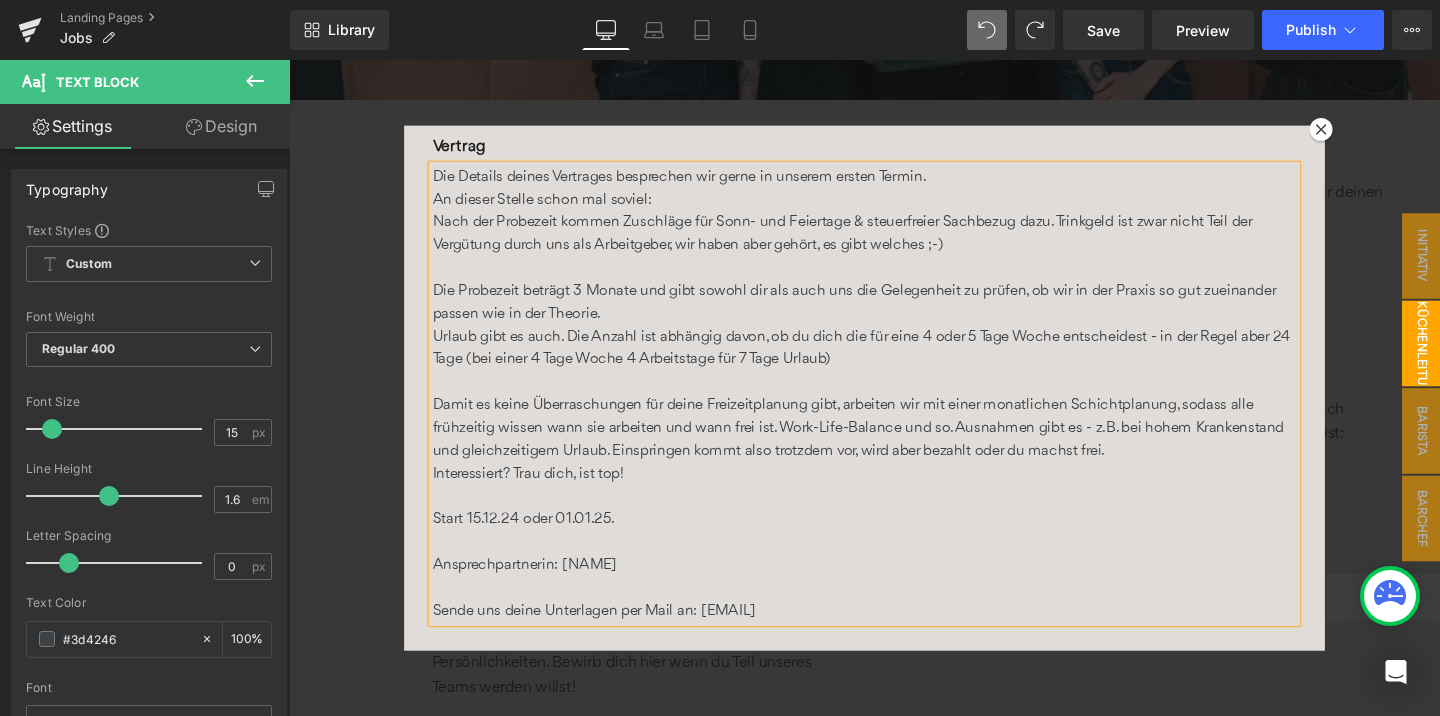 paste 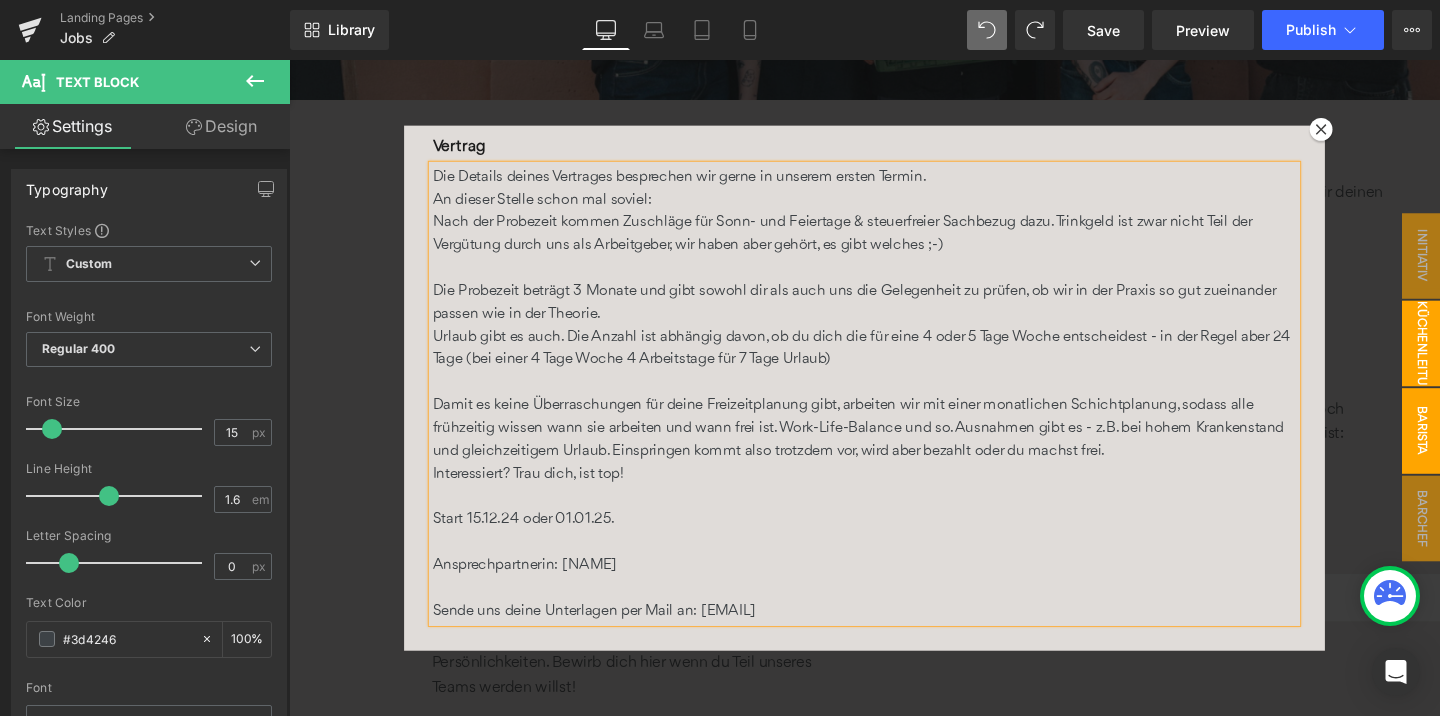 click on "barista (m/w/d)" at bounding box center [1459, 450] 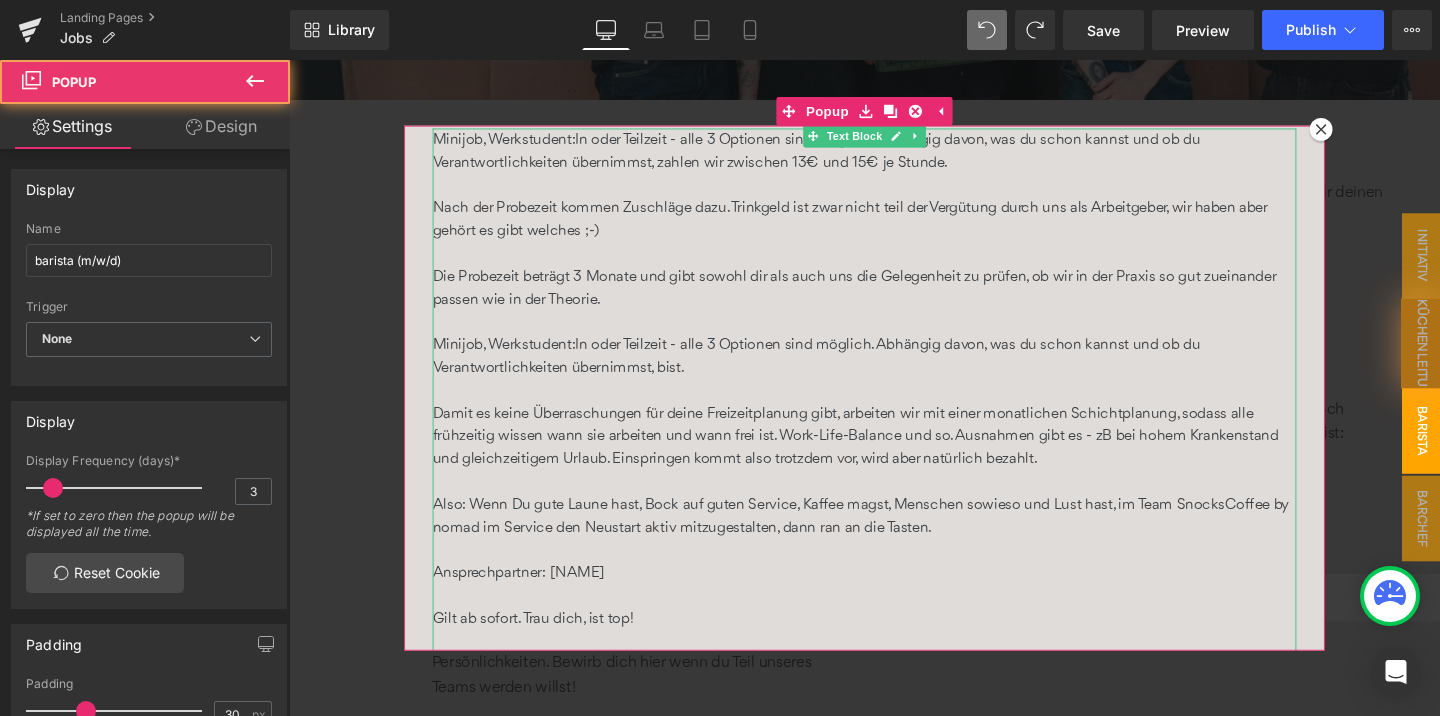 scroll, scrollTop: 636, scrollLeft: 0, axis: vertical 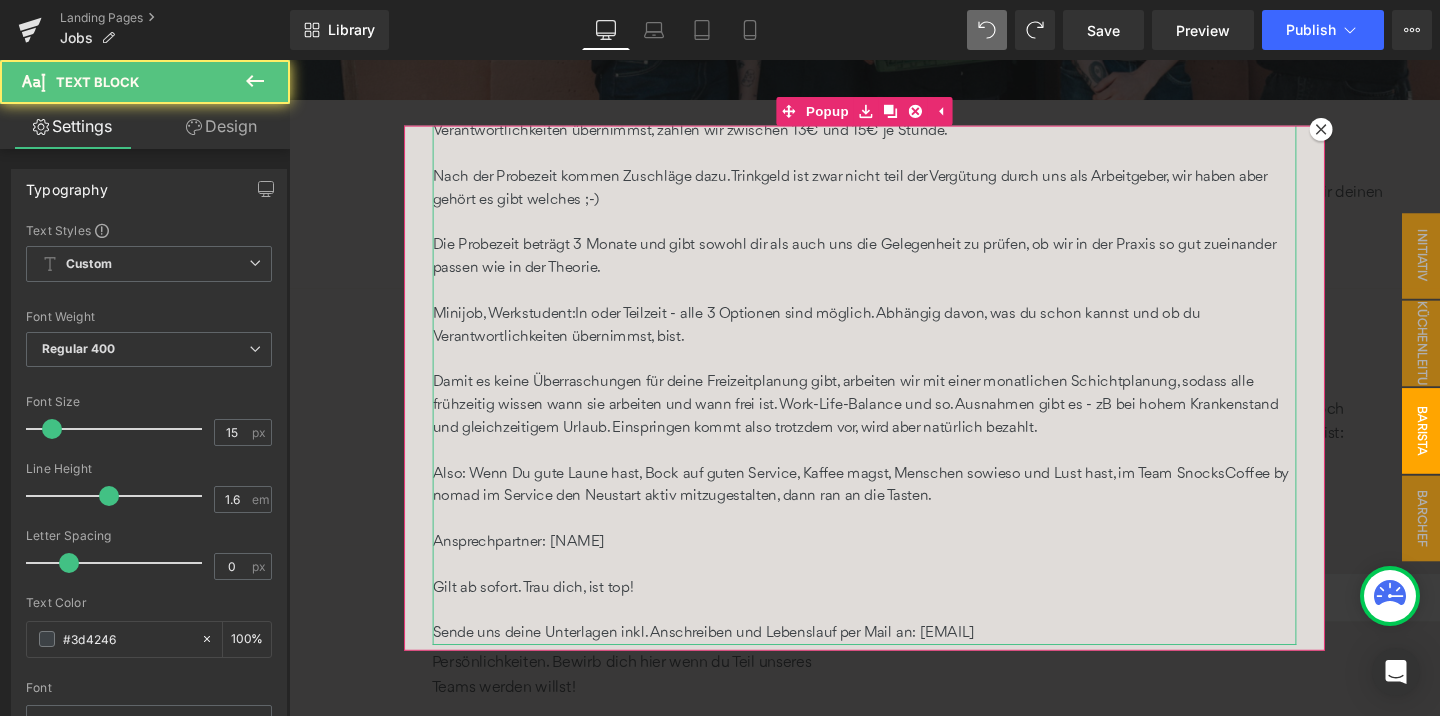 drag, startPoint x: 1038, startPoint y: 639, endPoint x: 954, endPoint y: 638, distance: 84.00595 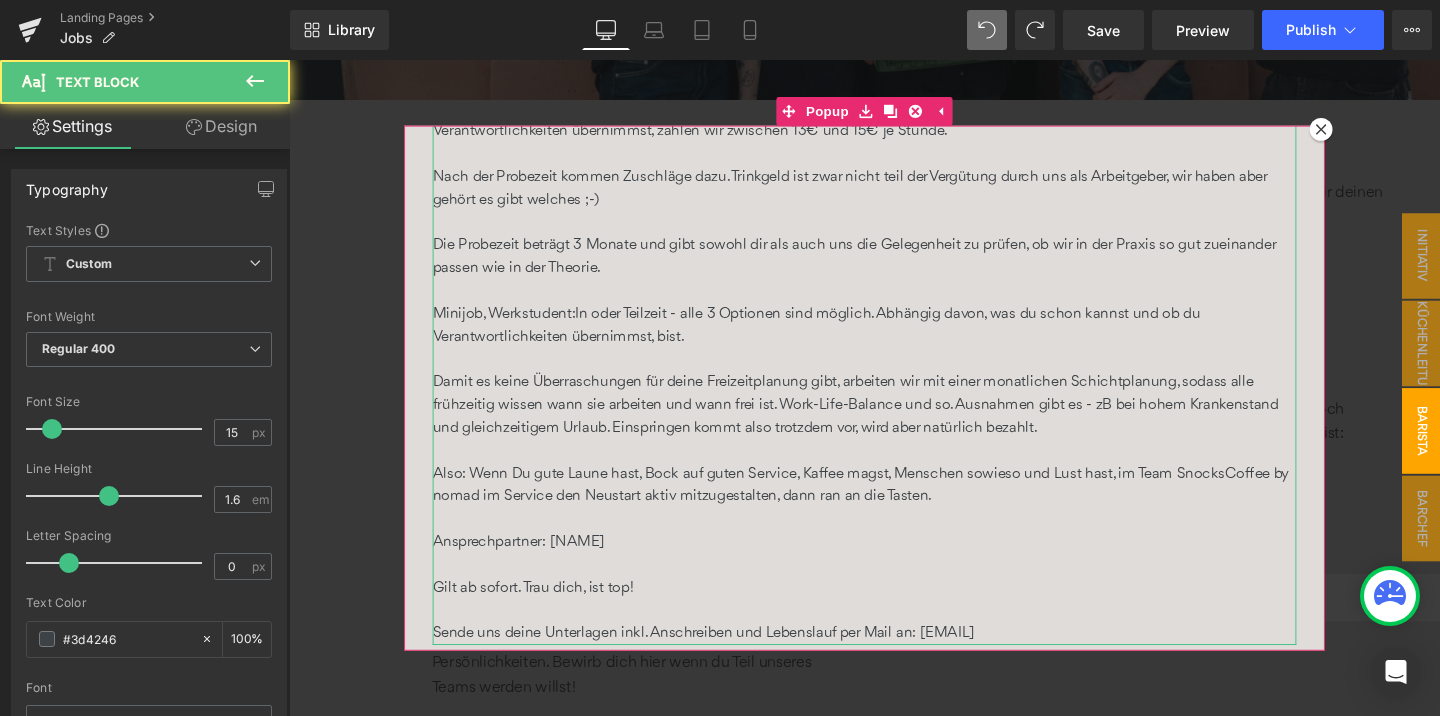 click on "Sende uns deine Unterlagen inkl. Anschreiben und Lebenslauf per Mail an: johanna@snockscoffee.com" at bounding box center (894, 663) 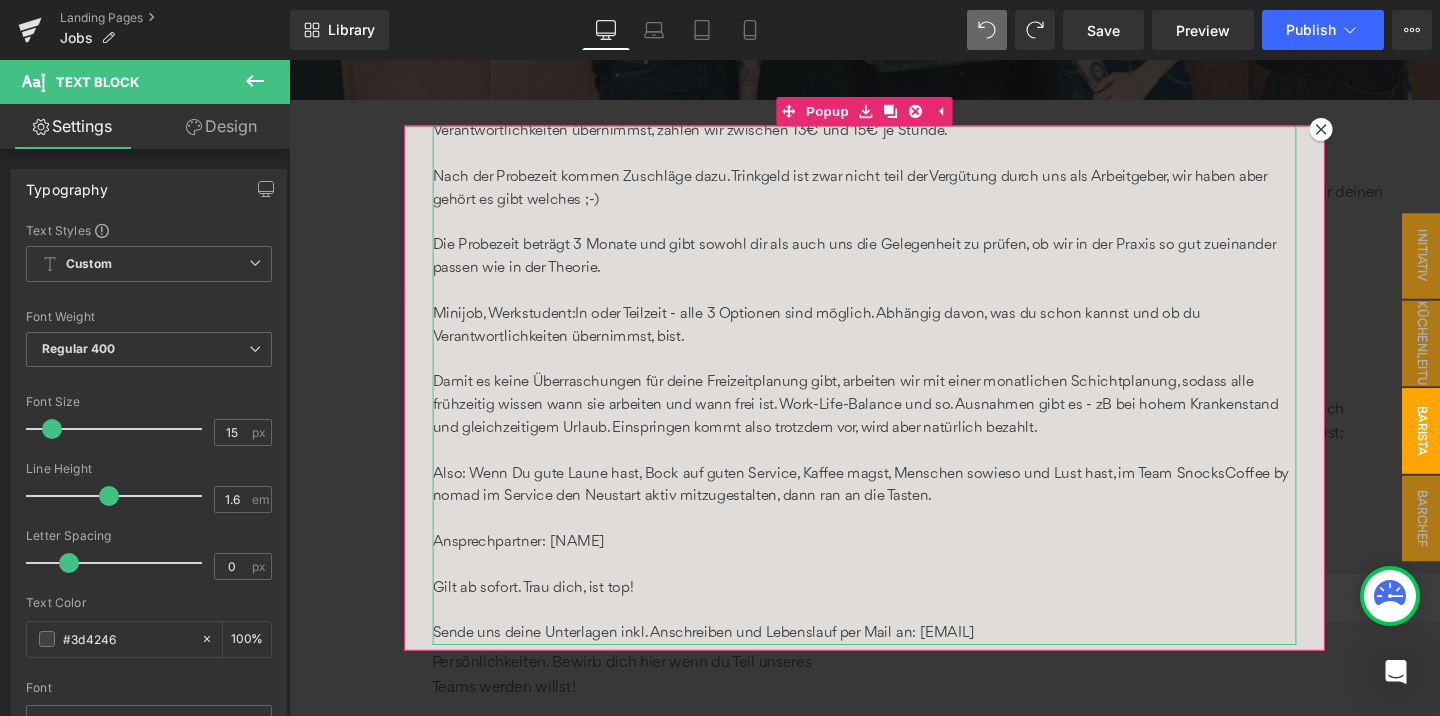 paste 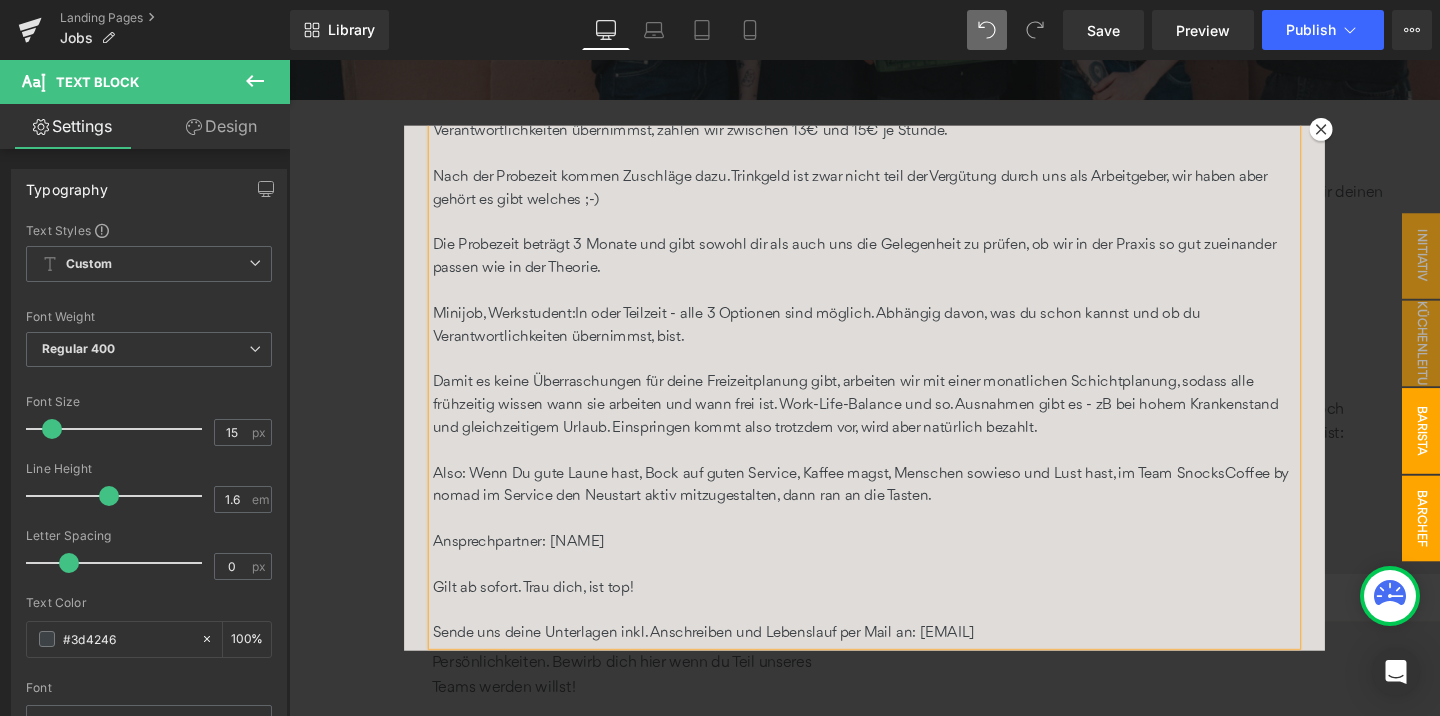 click on "barchef (m/w/d)" at bounding box center [1459, 542] 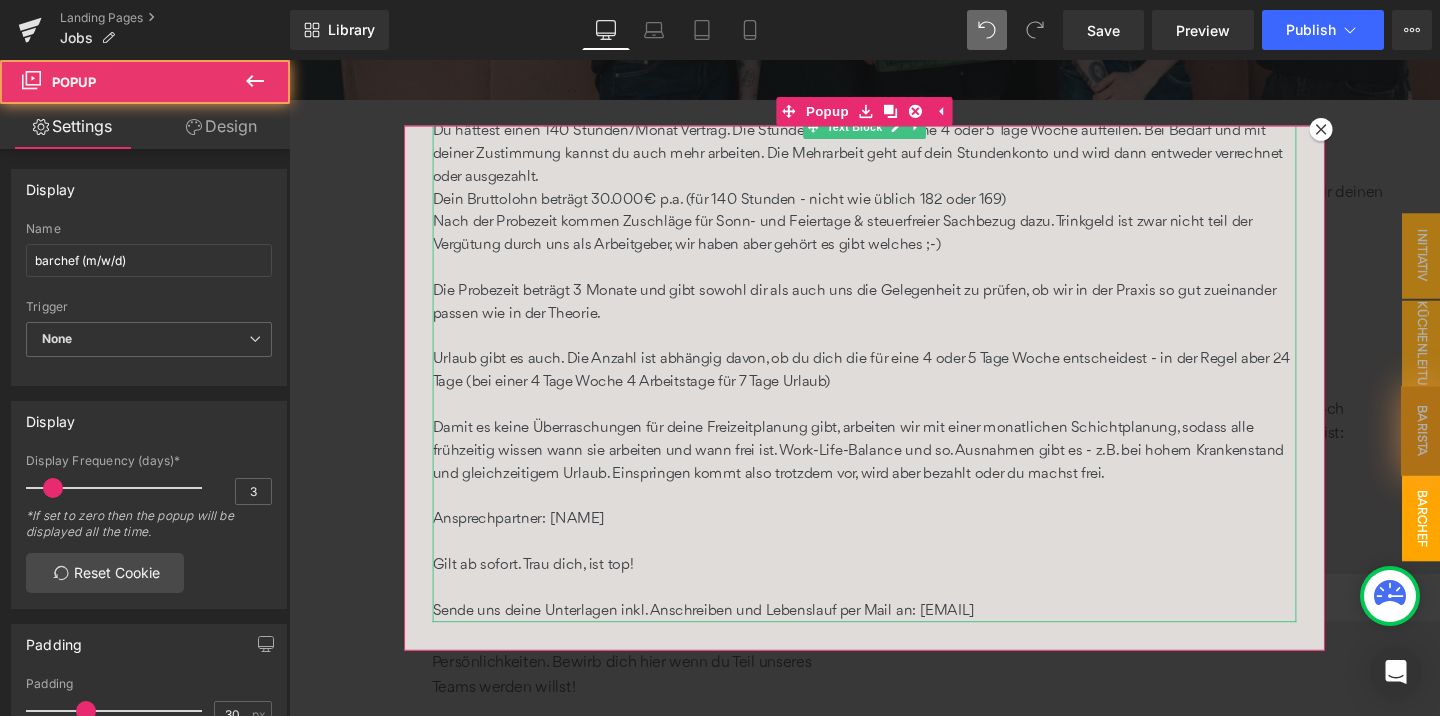 scroll, scrollTop: 599, scrollLeft: 0, axis: vertical 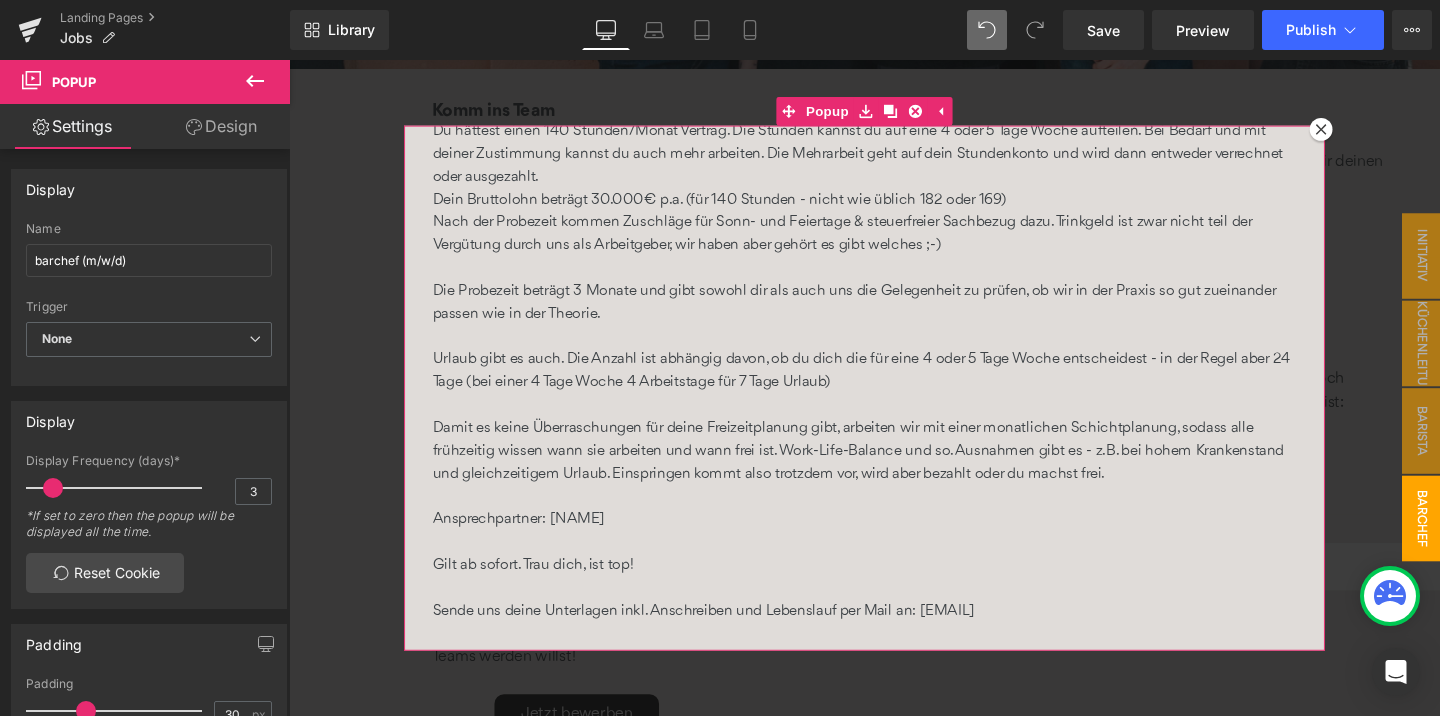 click 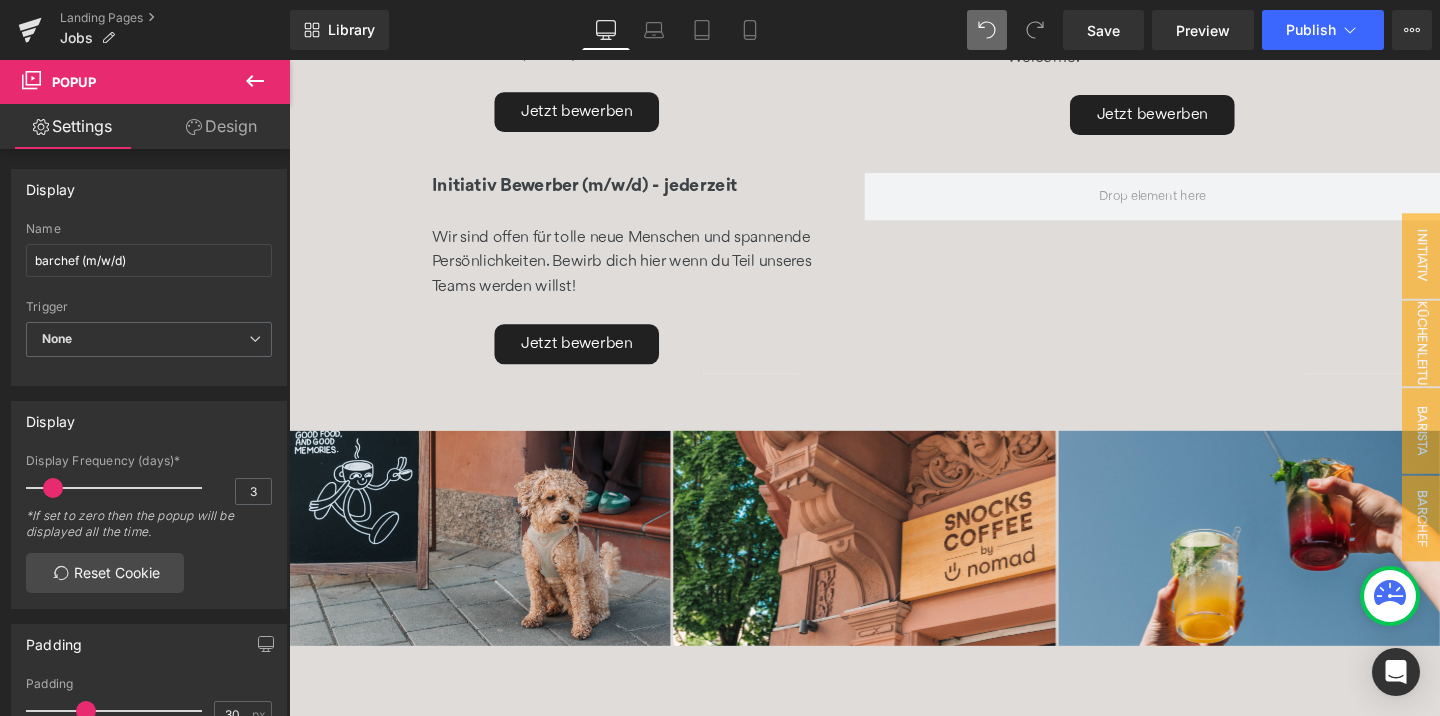 scroll, scrollTop: 979, scrollLeft: 0, axis: vertical 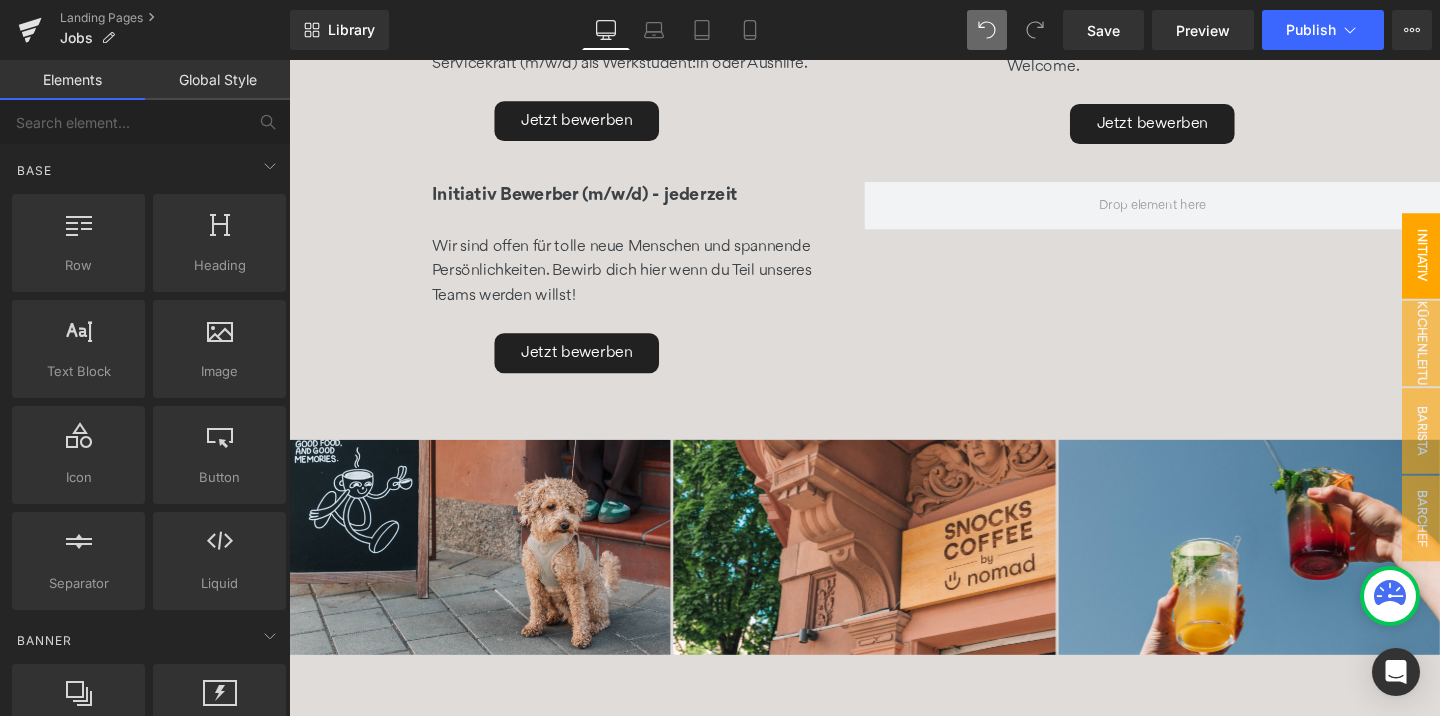 click on "initiativ bewerber (m/w/d)" at bounding box center [1439, 266] 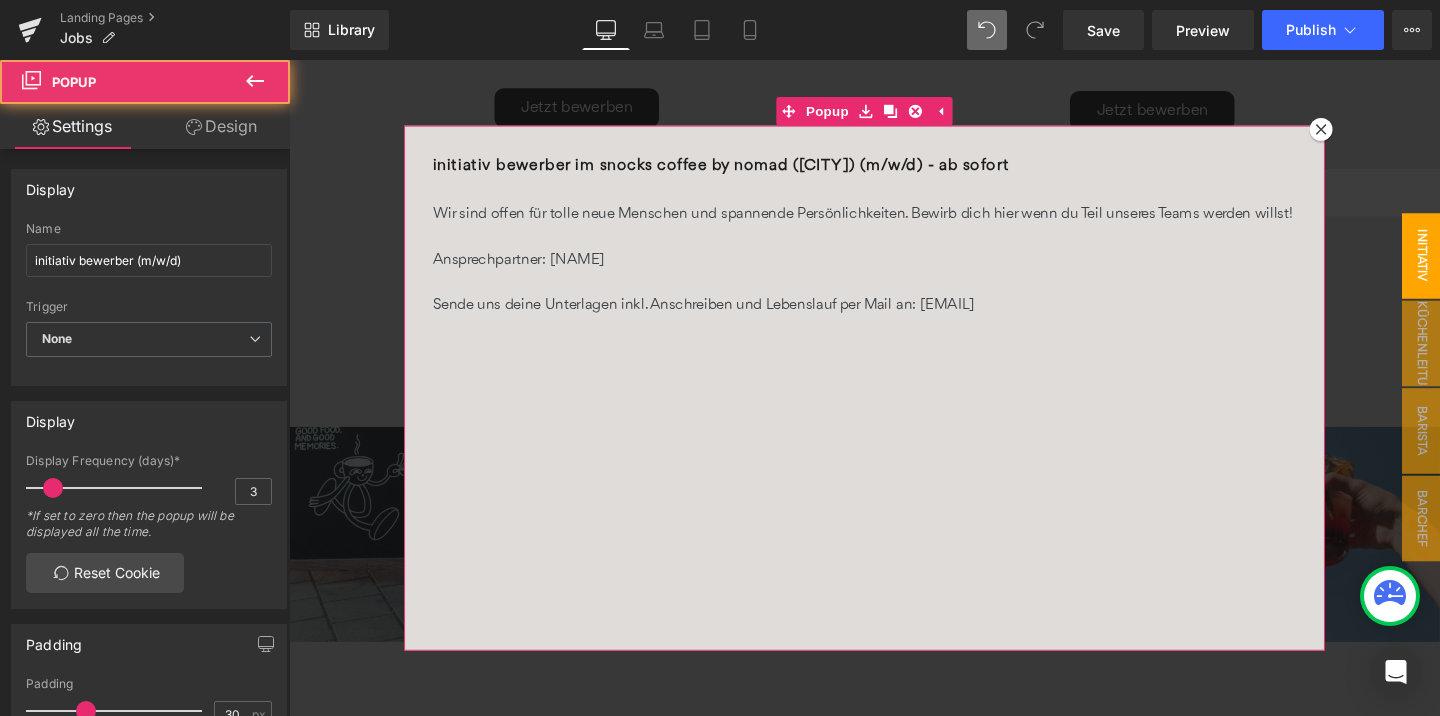 scroll, scrollTop: 1008, scrollLeft: 0, axis: vertical 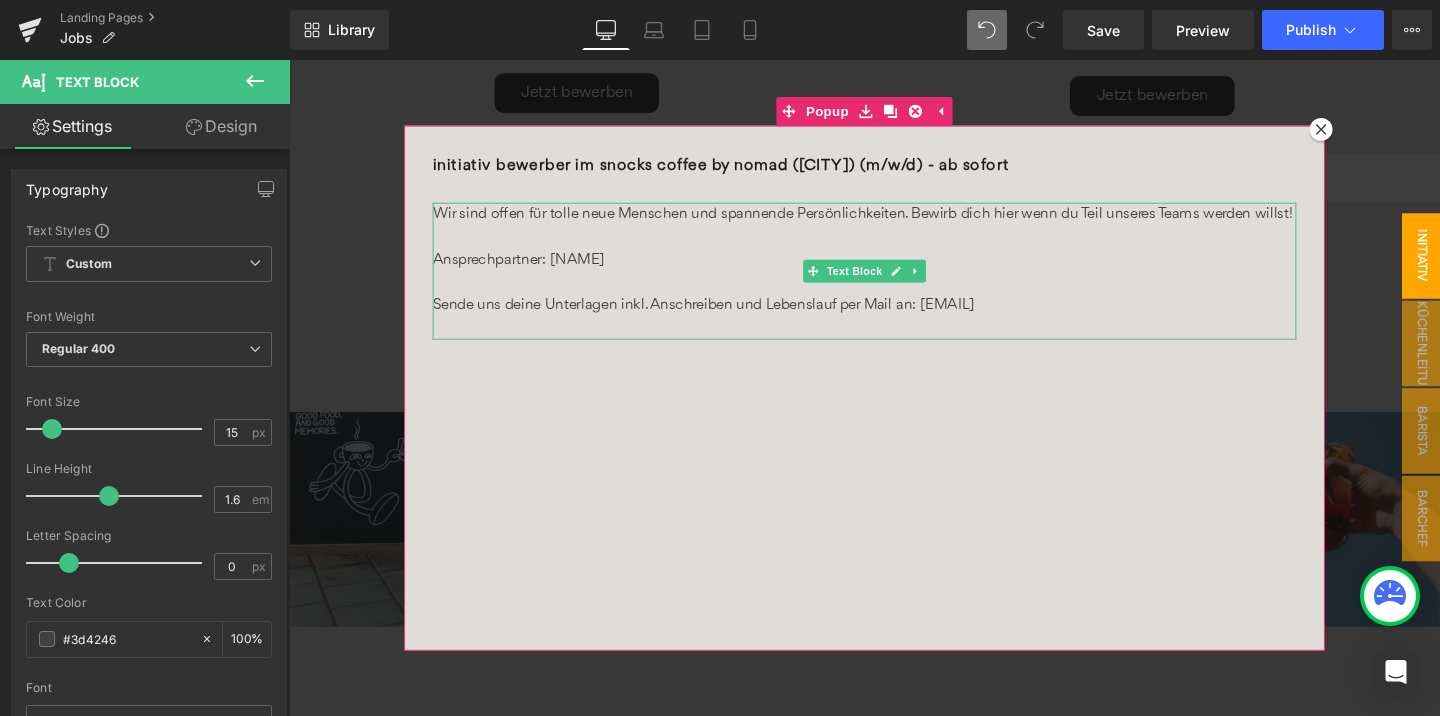 drag, startPoint x: 1011, startPoint y: 319, endPoint x: 953, endPoint y: 316, distance: 58.077534 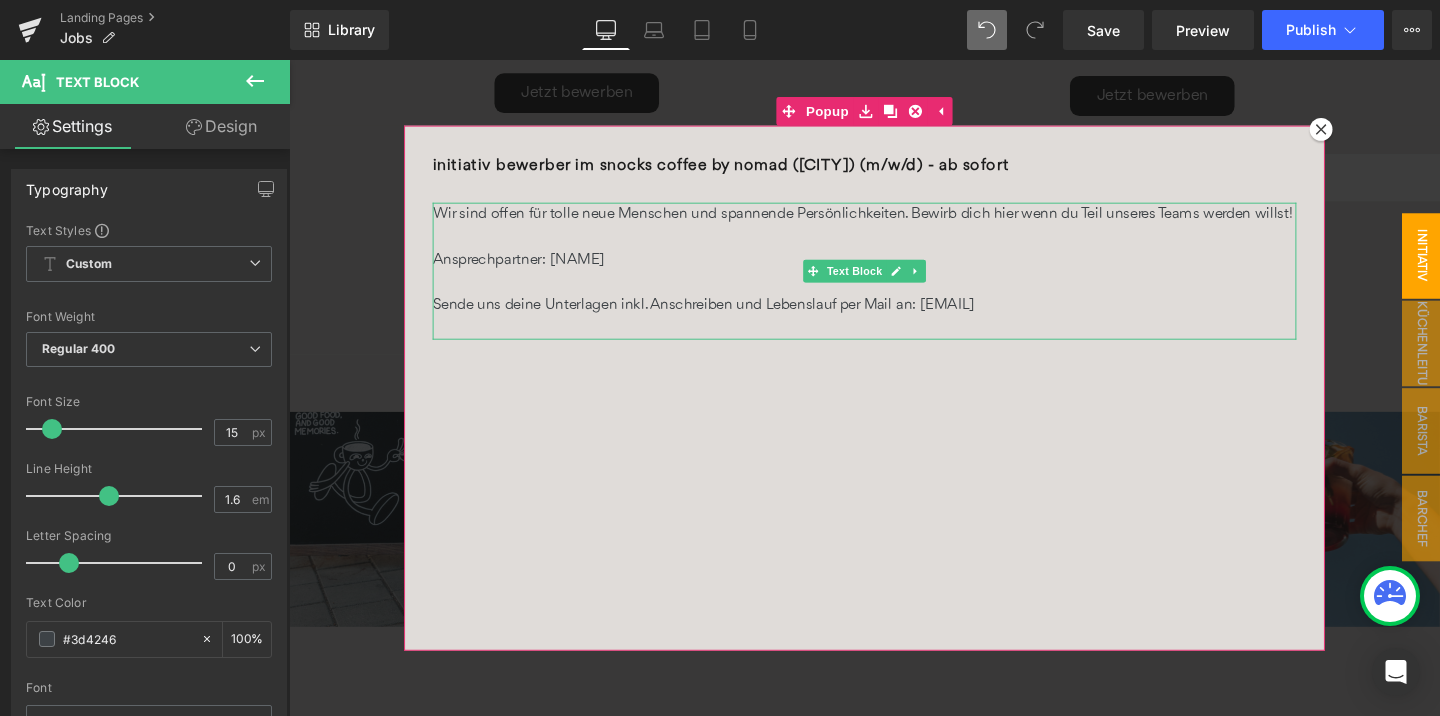 click on "Sende uns deine Unterlagen inkl. Anschreiben und Lebenslauf per Mail an: johanna@snockscoffee.com" at bounding box center [894, 318] 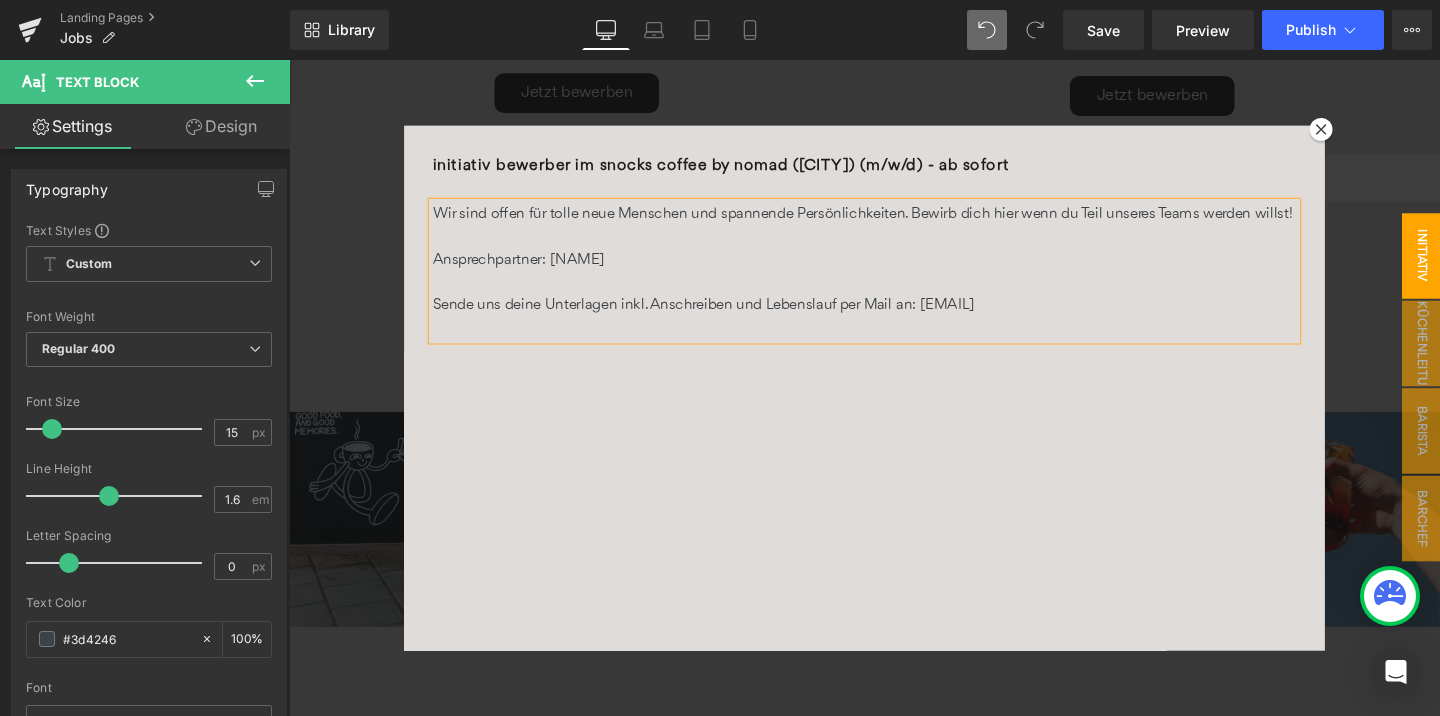 paste 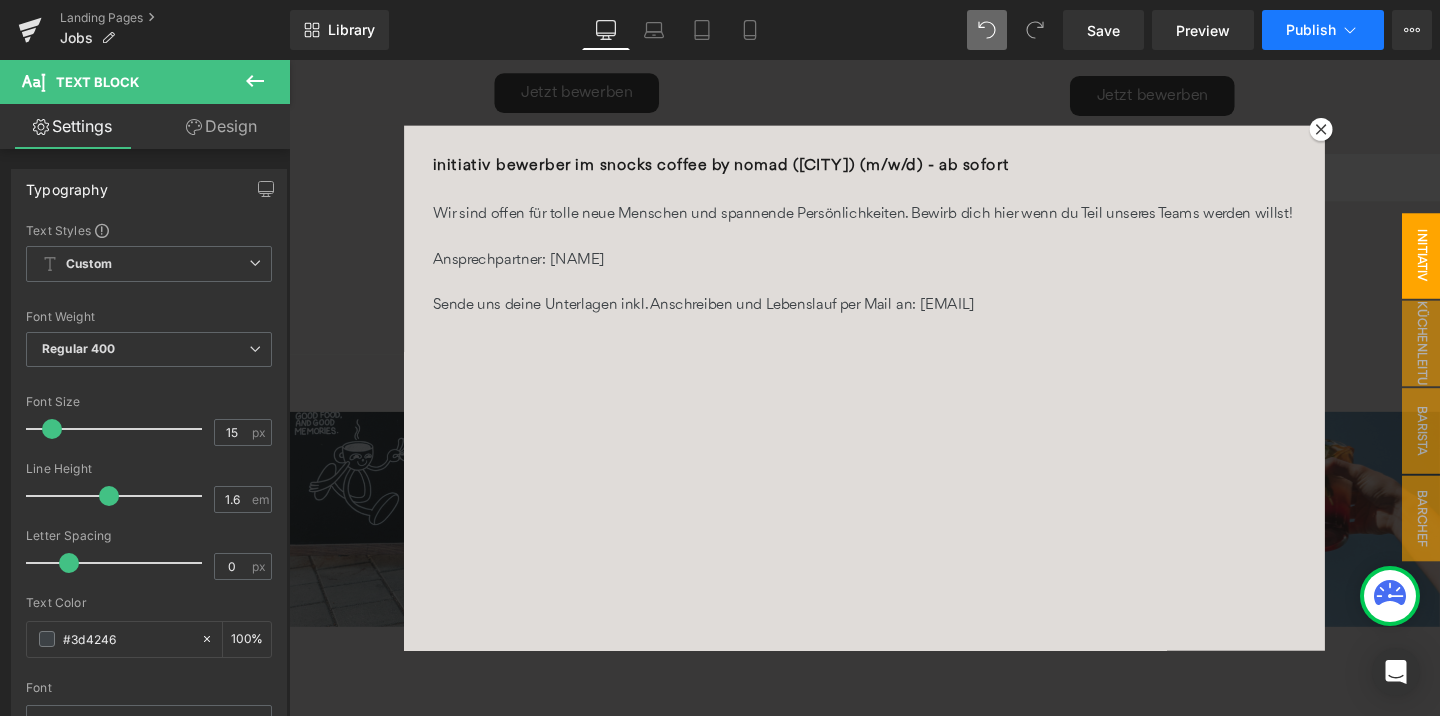 click on "Publish" at bounding box center [1323, 30] 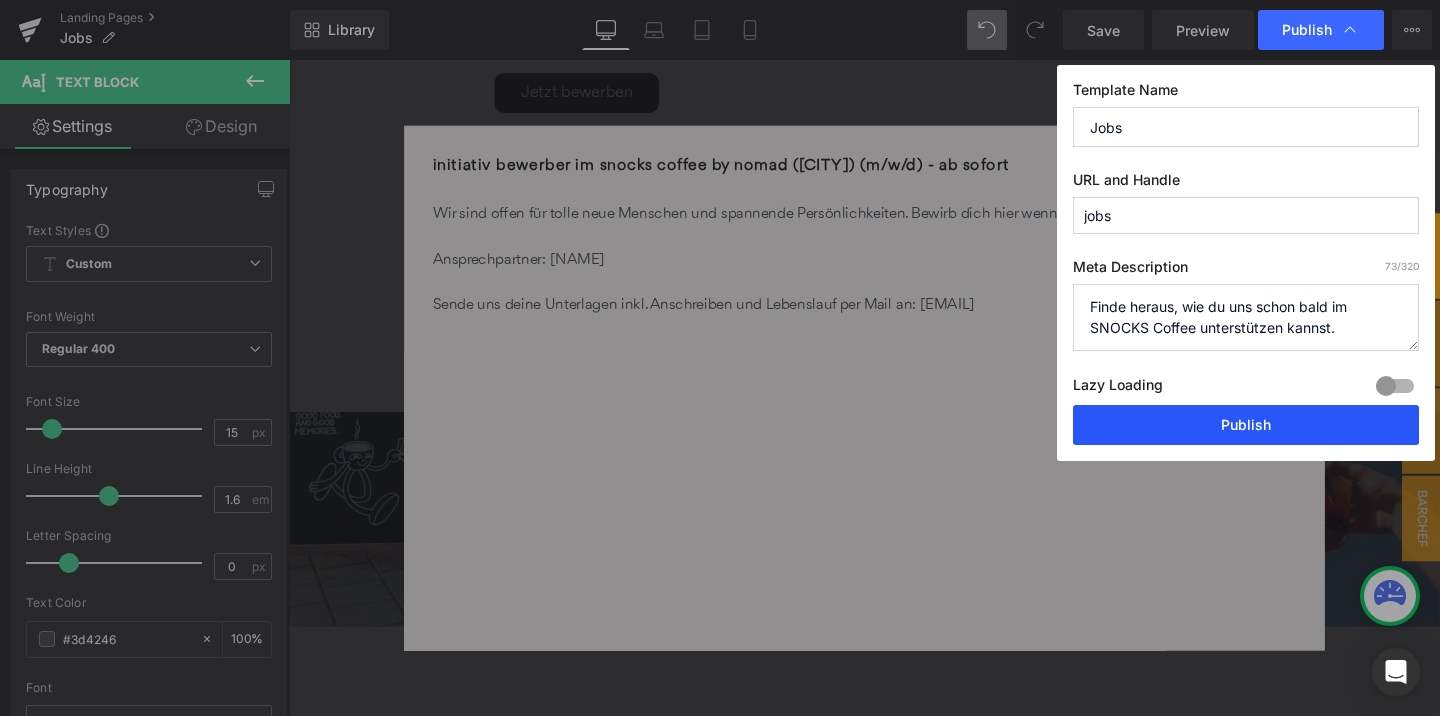 click on "Publish" at bounding box center [1246, 425] 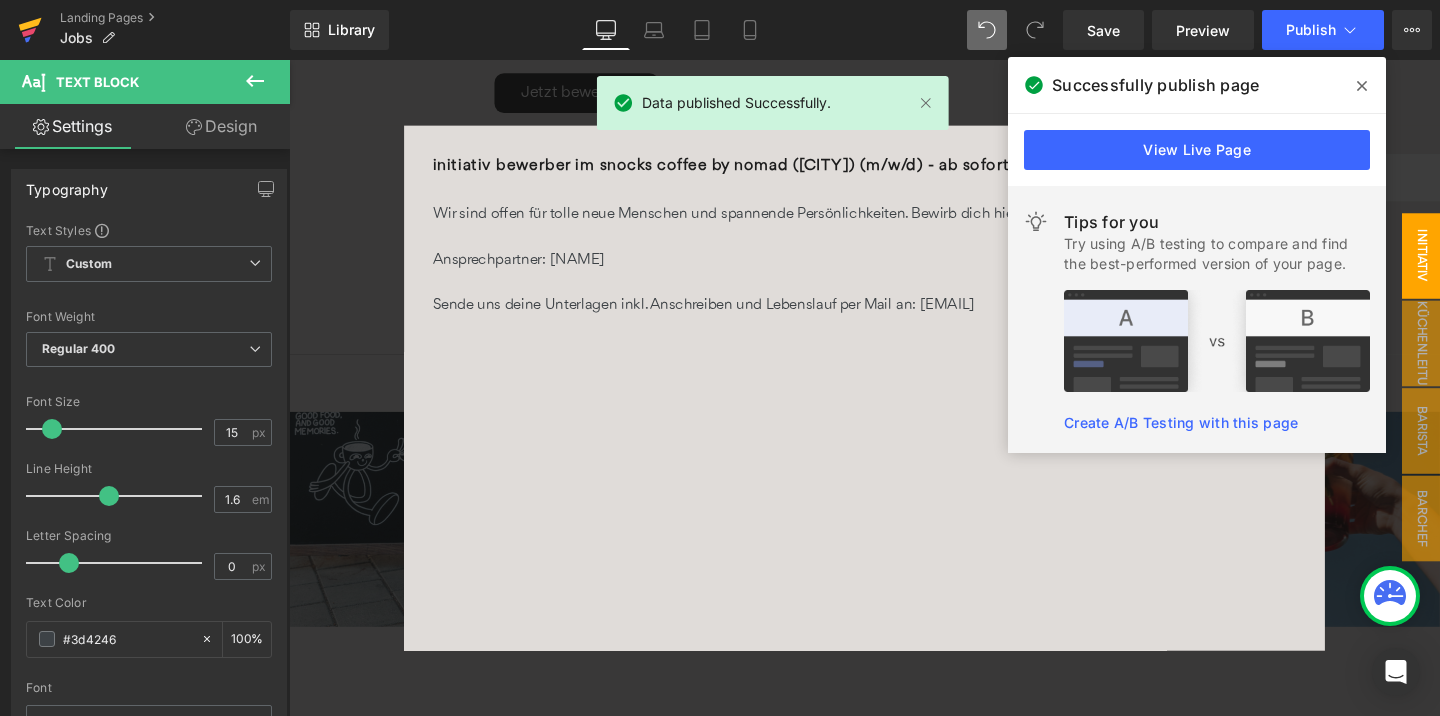 click 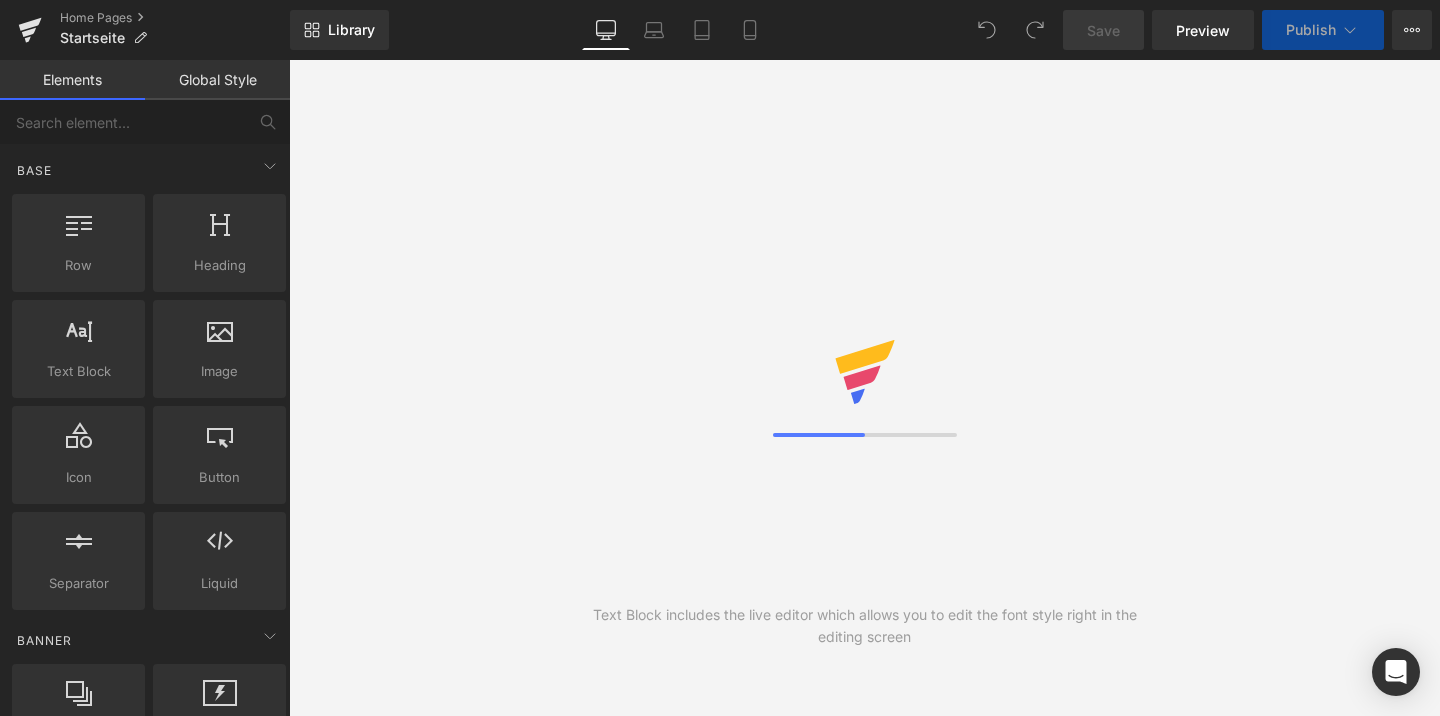 scroll, scrollTop: 0, scrollLeft: 0, axis: both 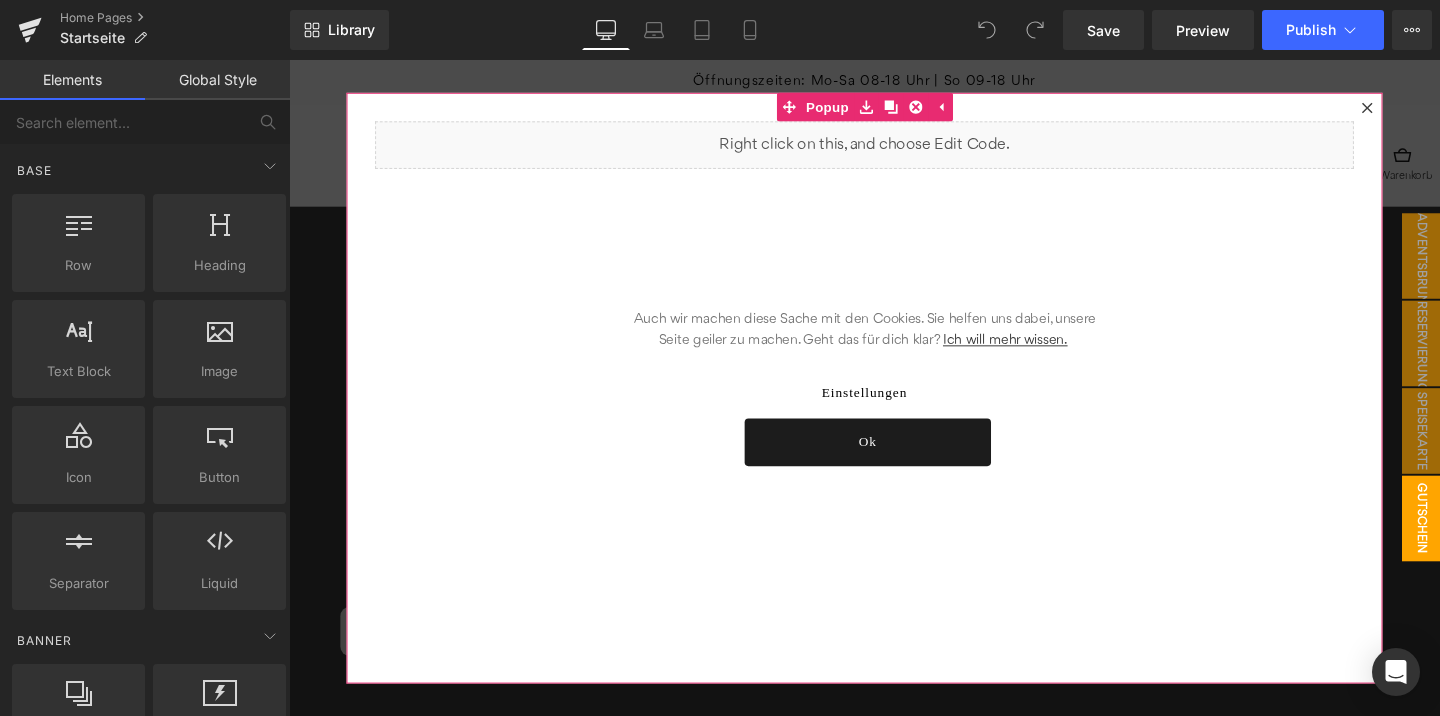 click at bounding box center (1423, 111) 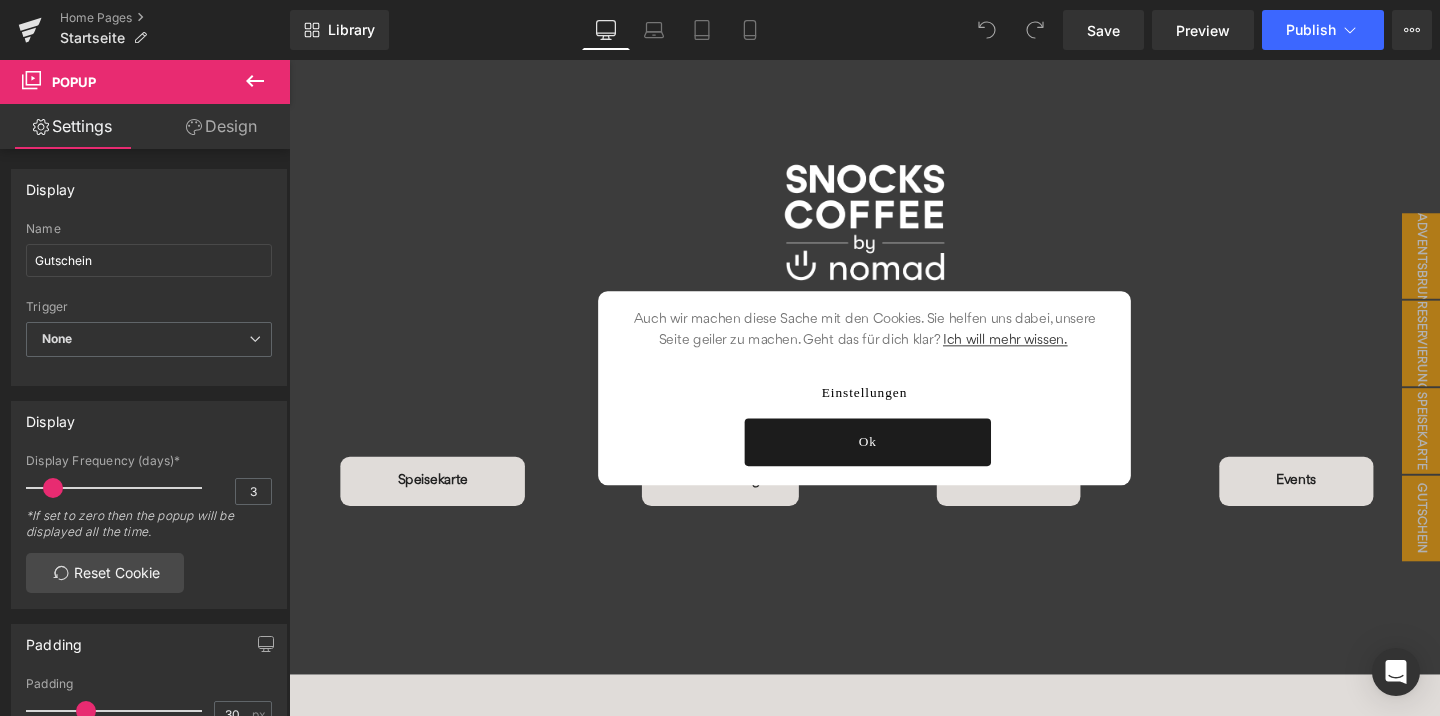 scroll, scrollTop: 564, scrollLeft: 0, axis: vertical 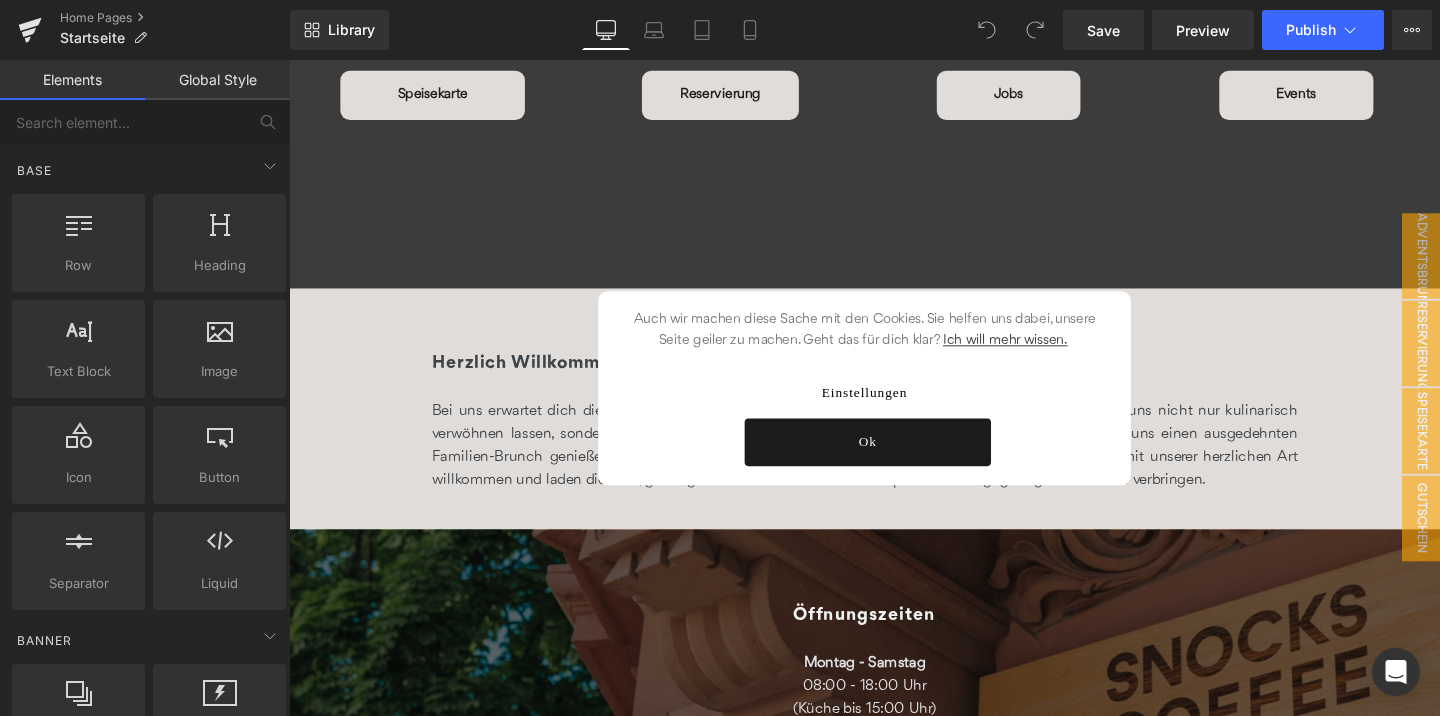 click on "Ok" at bounding box center (897, 462) 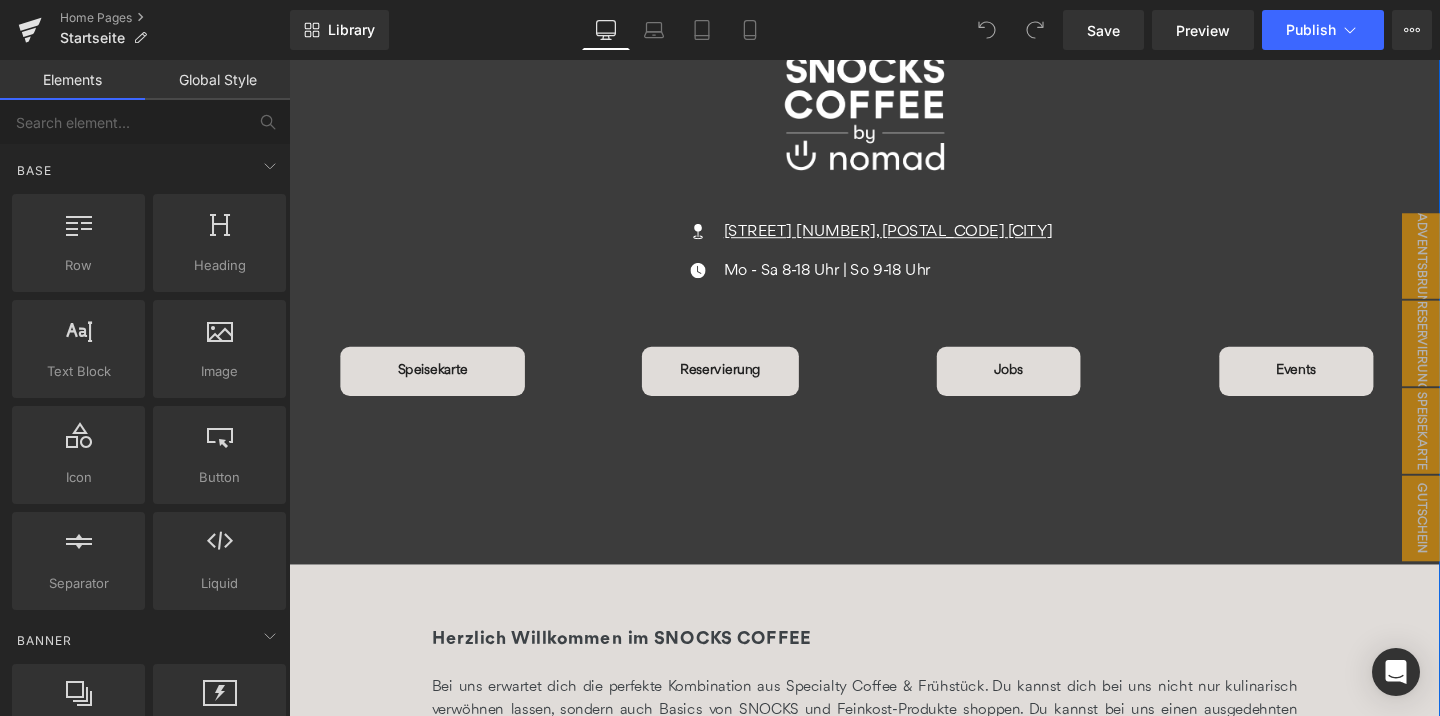 scroll, scrollTop: 30, scrollLeft: 0, axis: vertical 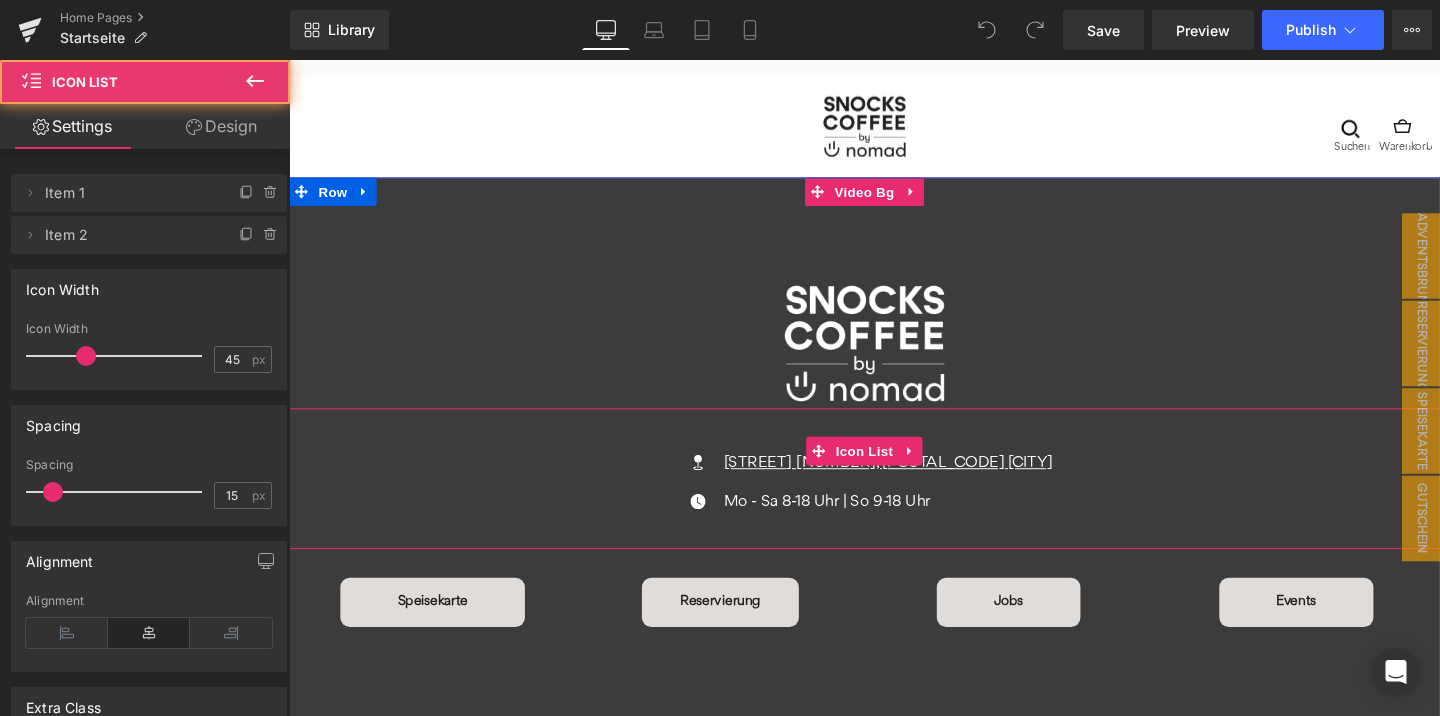 click on "Icon
Lameystraße 15, 68165 Mannheim
Text Block
Icon
Mo - Sa 8-18 Uhr | So 9-18 Uhr Text Block" at bounding box center [894, 512] 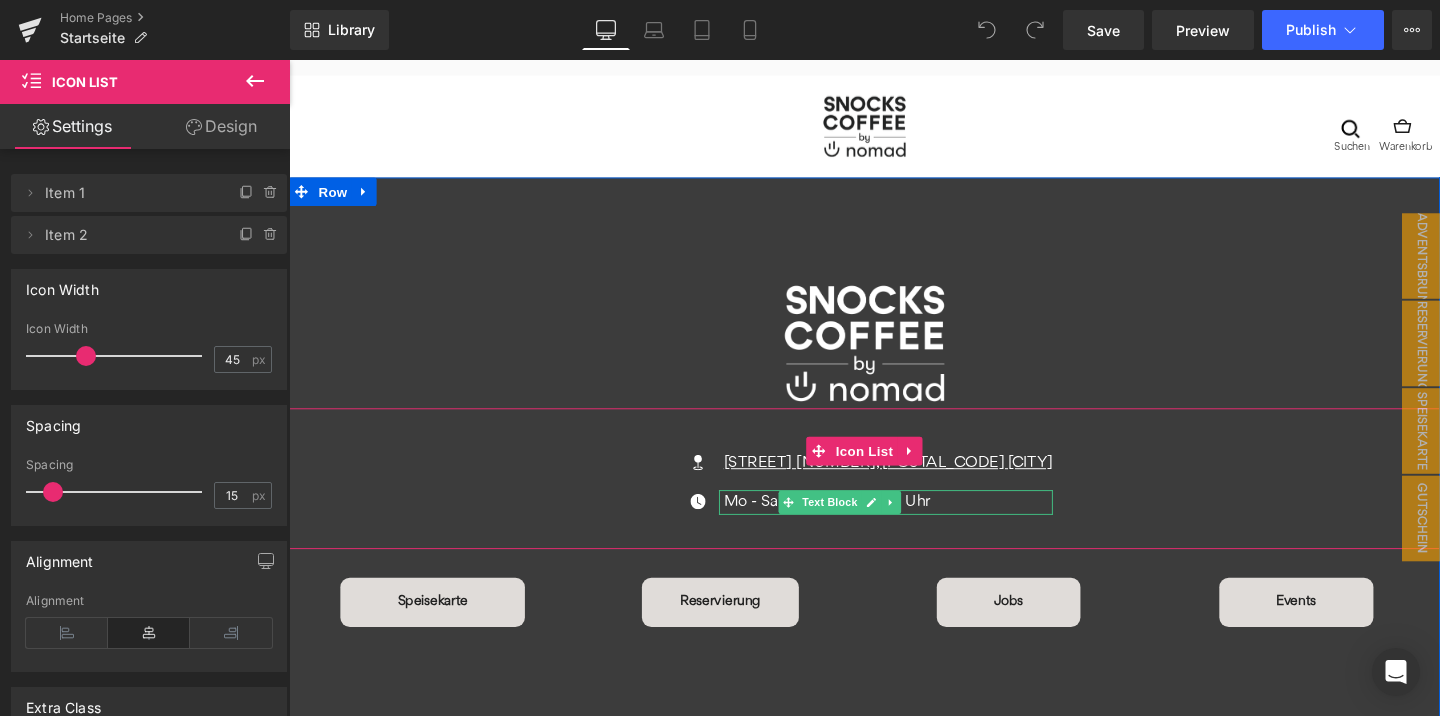 click on "Mo - Sa 8-18 Uhr | So 9-18 Uhr" at bounding box center (919, 525) 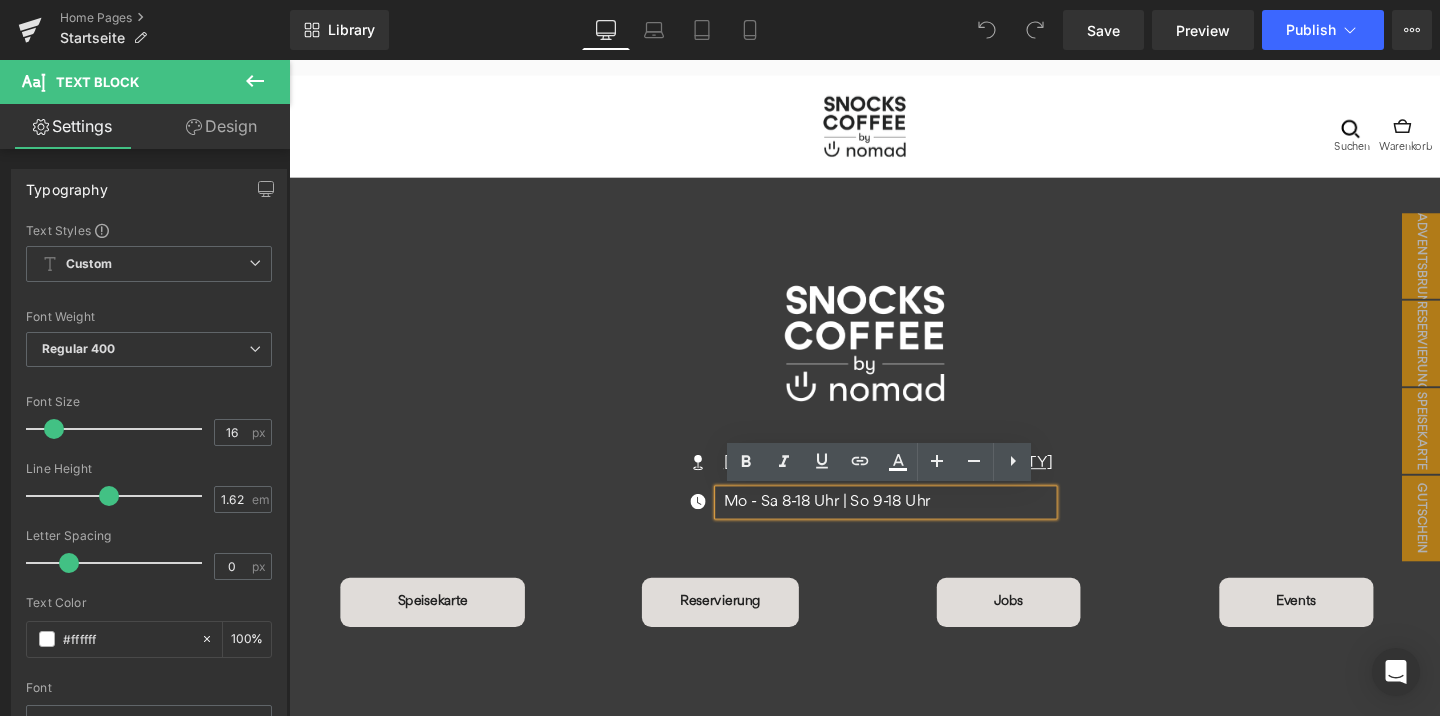 click on "Mo - Sa 8-18 Uhr | So 9-18 Uhr" at bounding box center (919, 525) 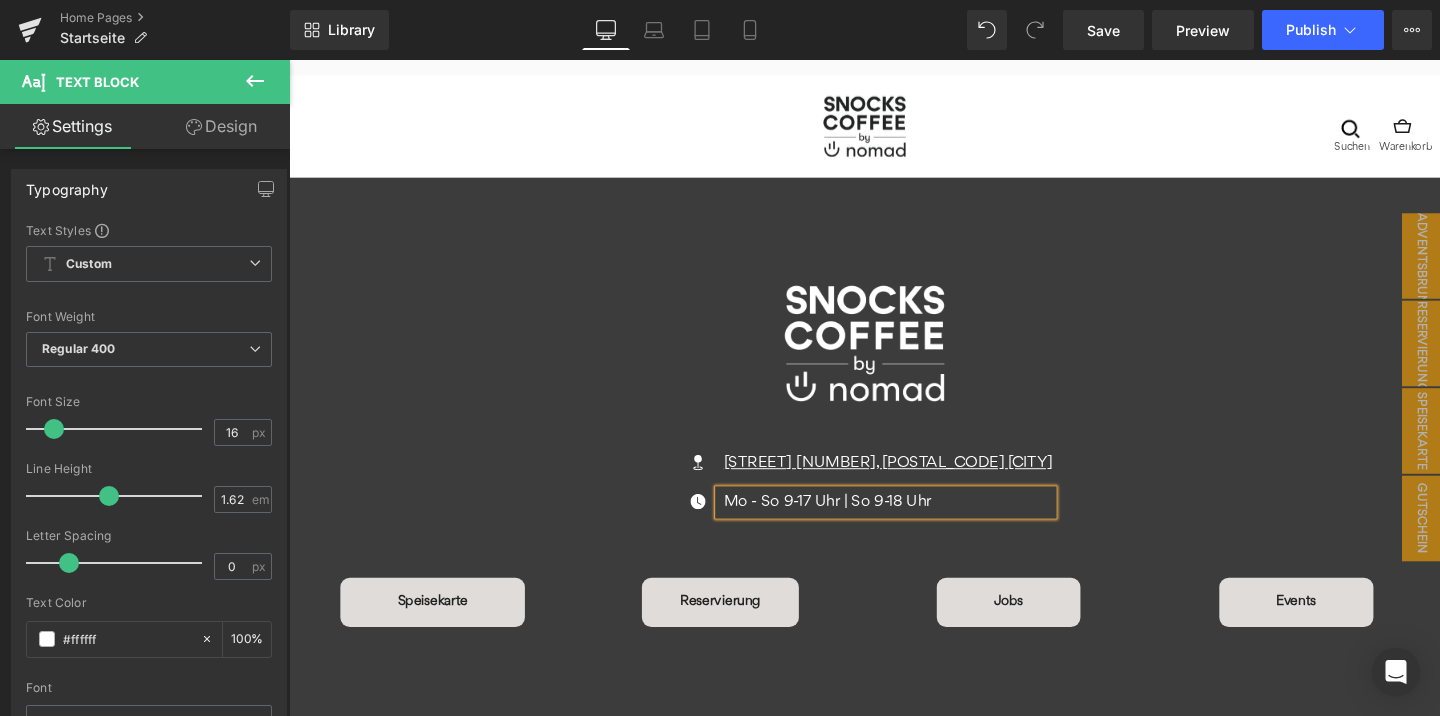 scroll, scrollTop: 170, scrollLeft: 0, axis: vertical 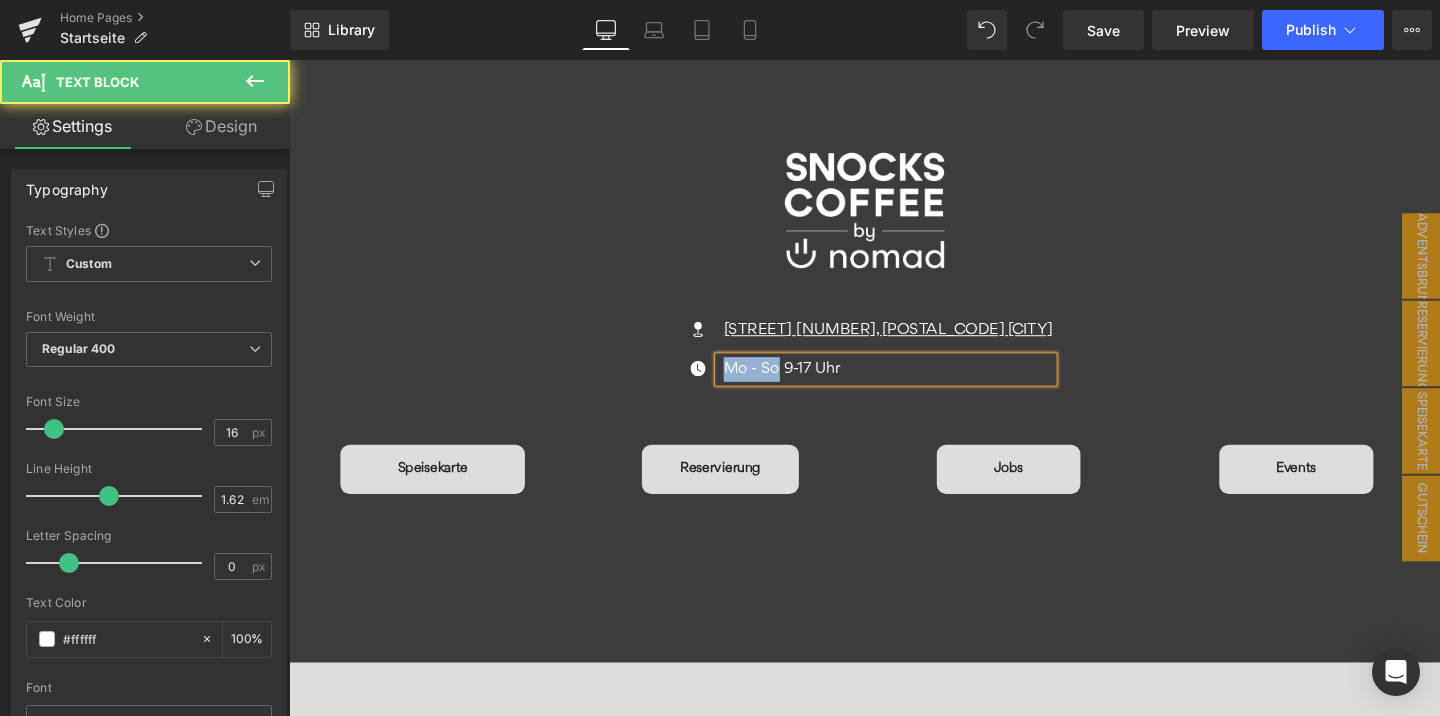 drag, startPoint x: 854, startPoint y: 389, endPoint x: 797, endPoint y: 389, distance: 57 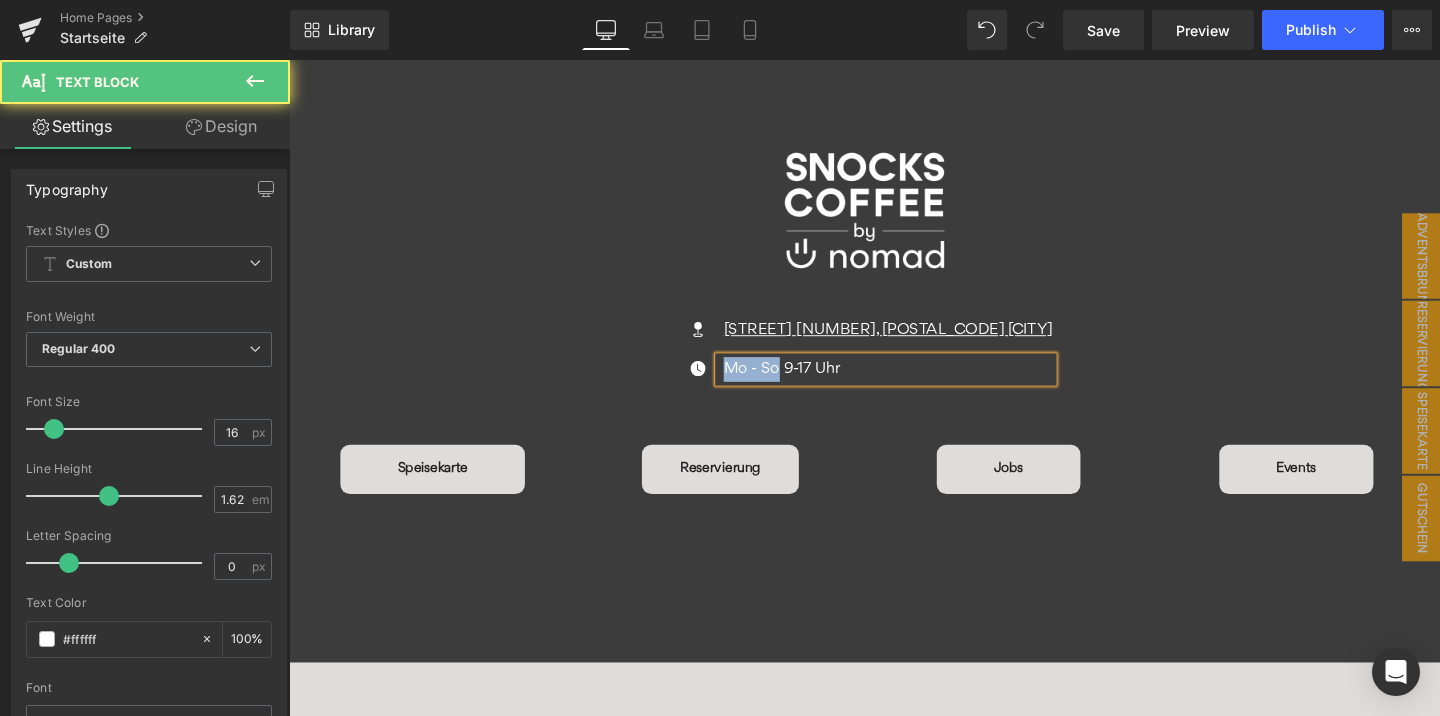 click on "Mo - So 9-17 Uhr" at bounding box center (919, 385) 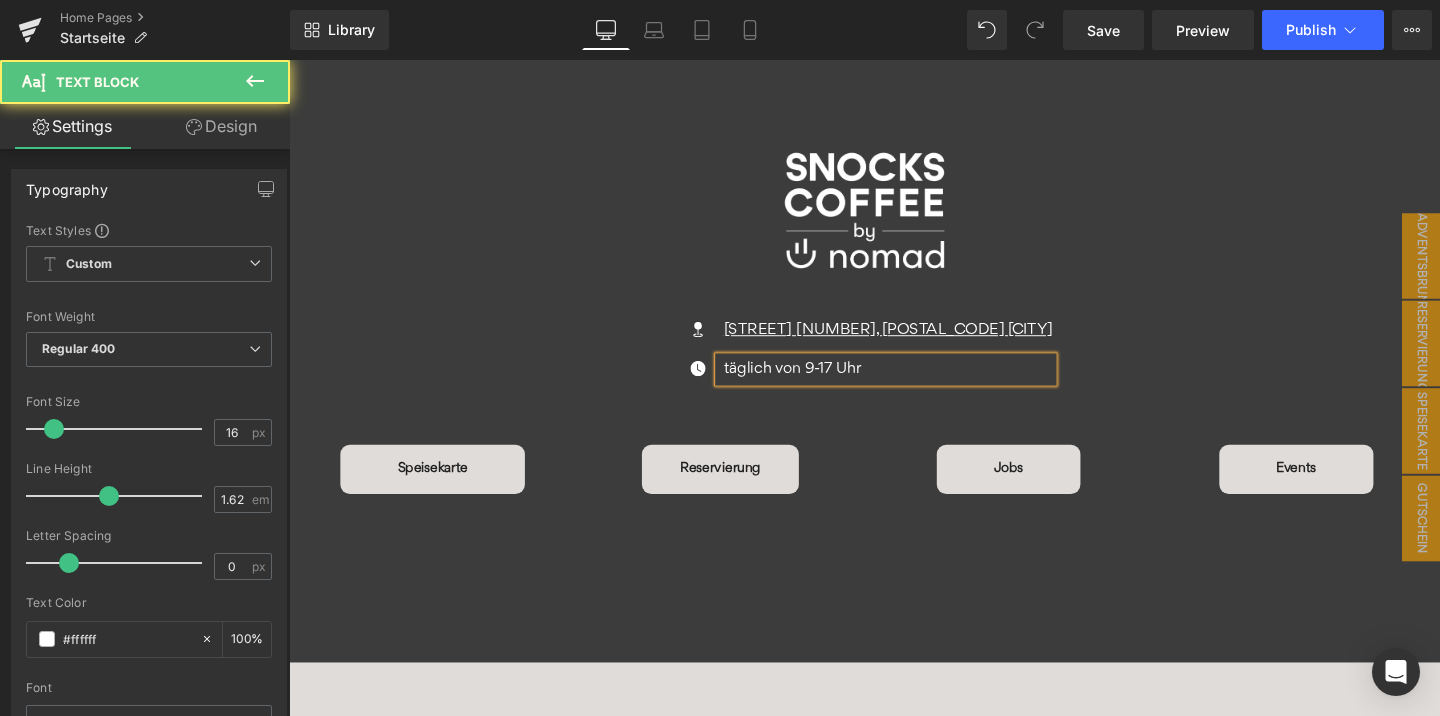 click on "täglich von 9-17 Uhr" at bounding box center (919, 385) 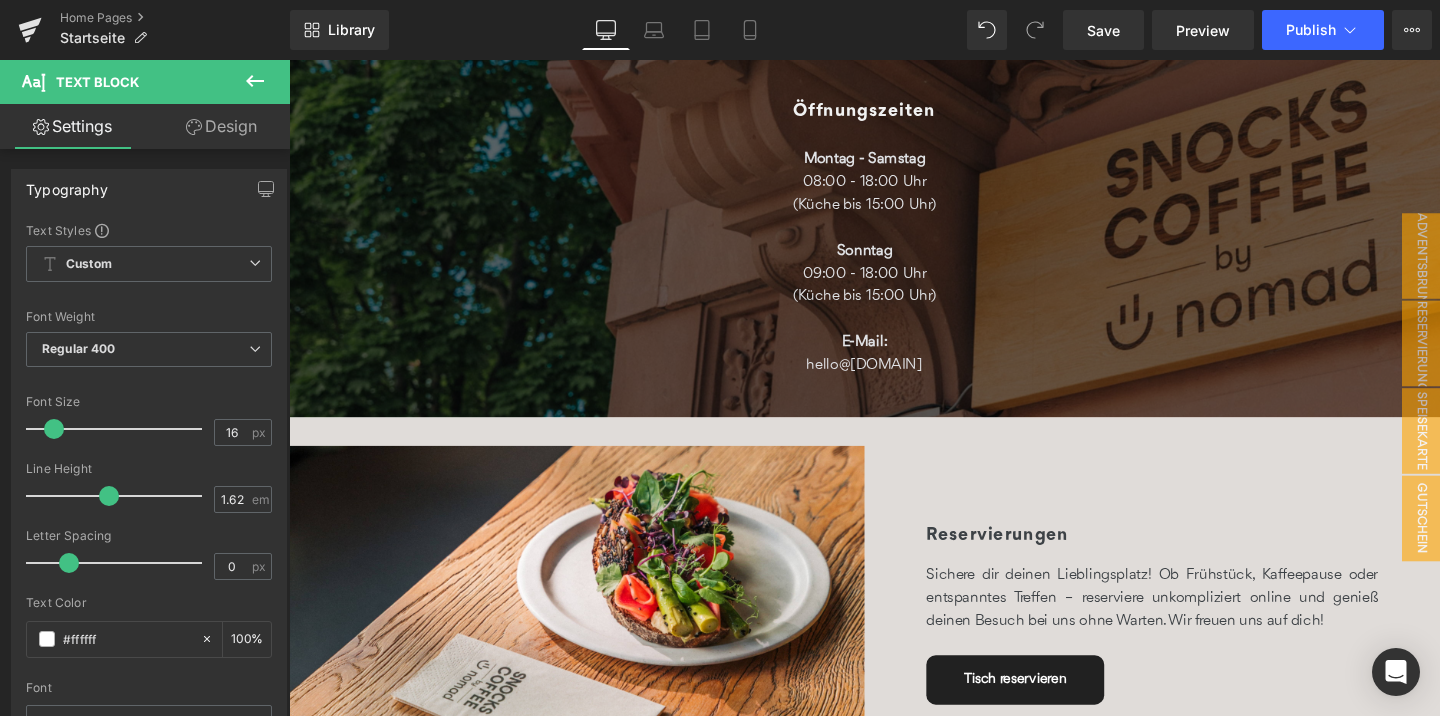 scroll, scrollTop: 1058, scrollLeft: 0, axis: vertical 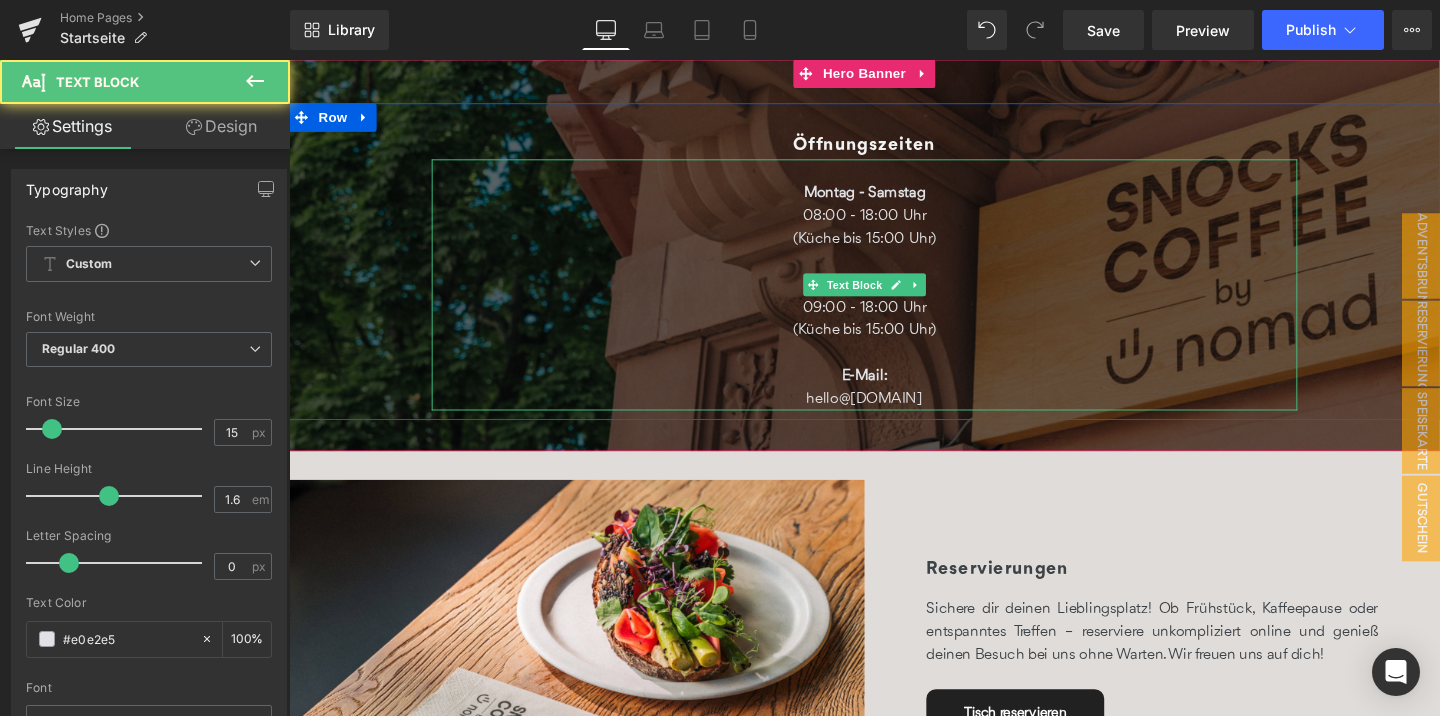 click on "09:00 - 18:00 Uhr" at bounding box center [894, 320] 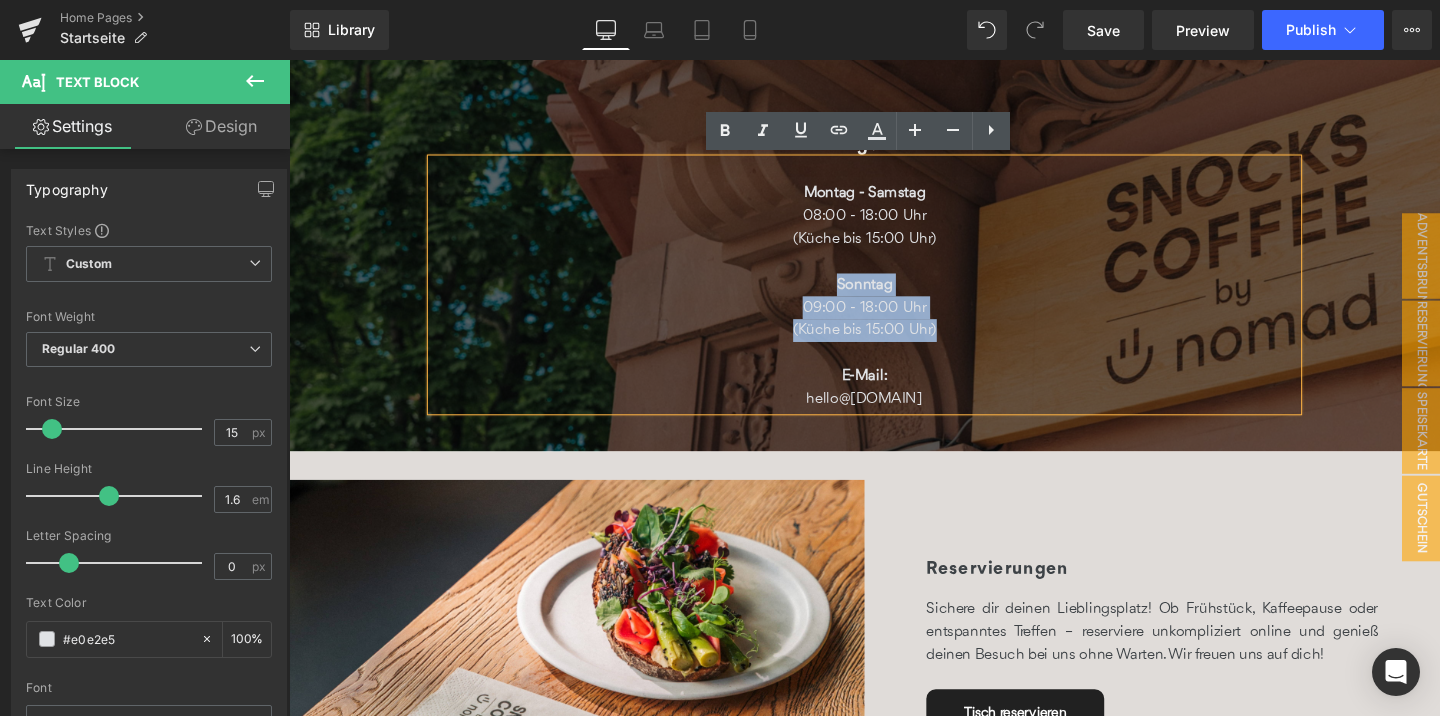 drag, startPoint x: 985, startPoint y: 344, endPoint x: 829, endPoint y: 302, distance: 161.55495 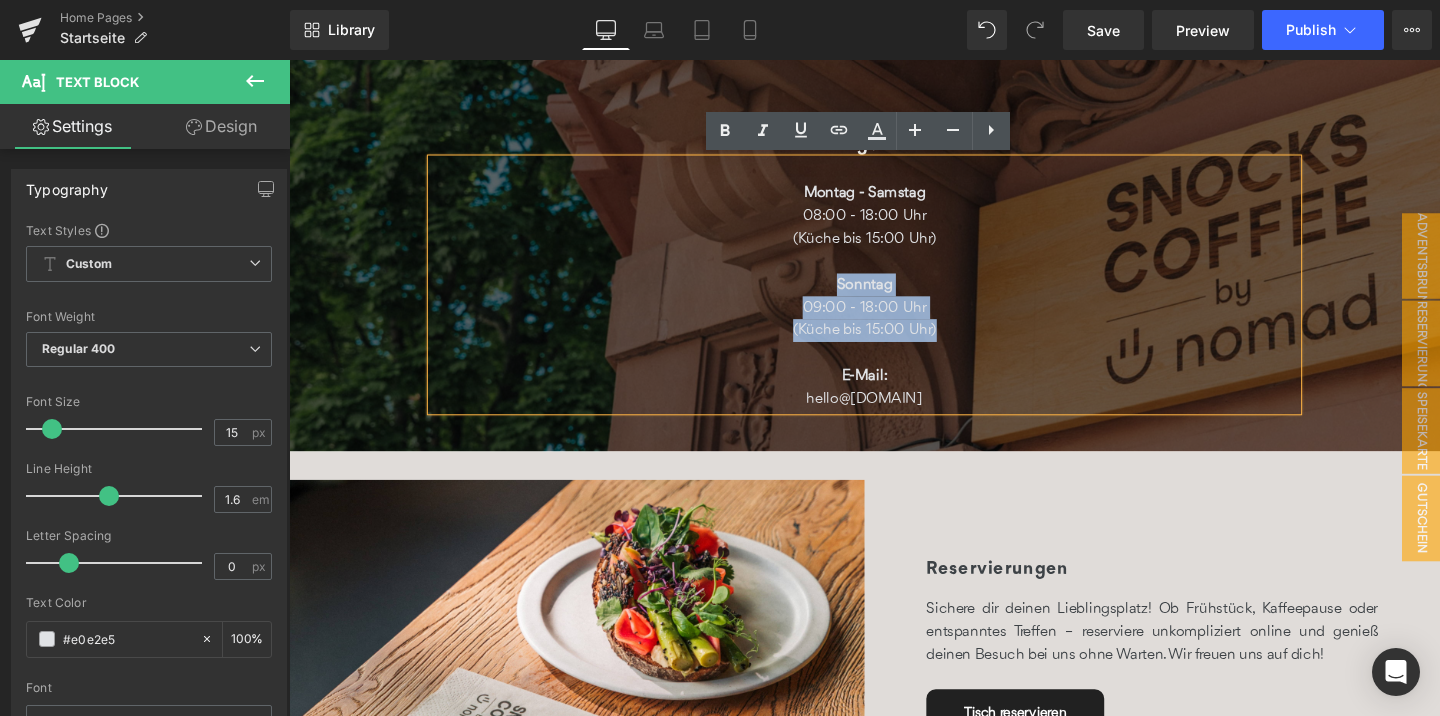 click on "Montag - Samstag  08:00 - 18:00 Uhr (Küche bis 15:00 Uhr) Sonntag 09:00 - 18:00 Uhr  (Küche bis 15:00 Uhr) E-Mail:  hello@snockscoffee.com" at bounding box center [894, 296] 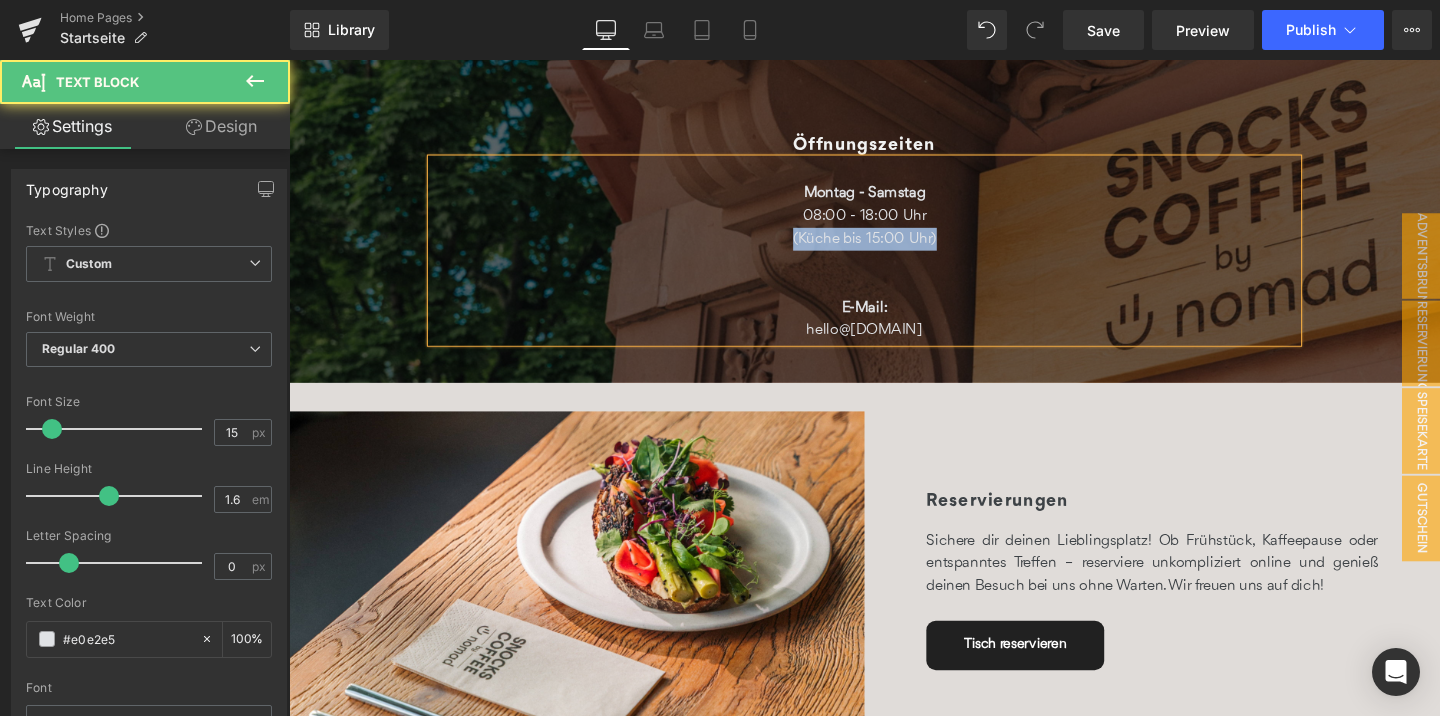 drag, startPoint x: 975, startPoint y: 256, endPoint x: 819, endPoint y: 255, distance: 156.0032 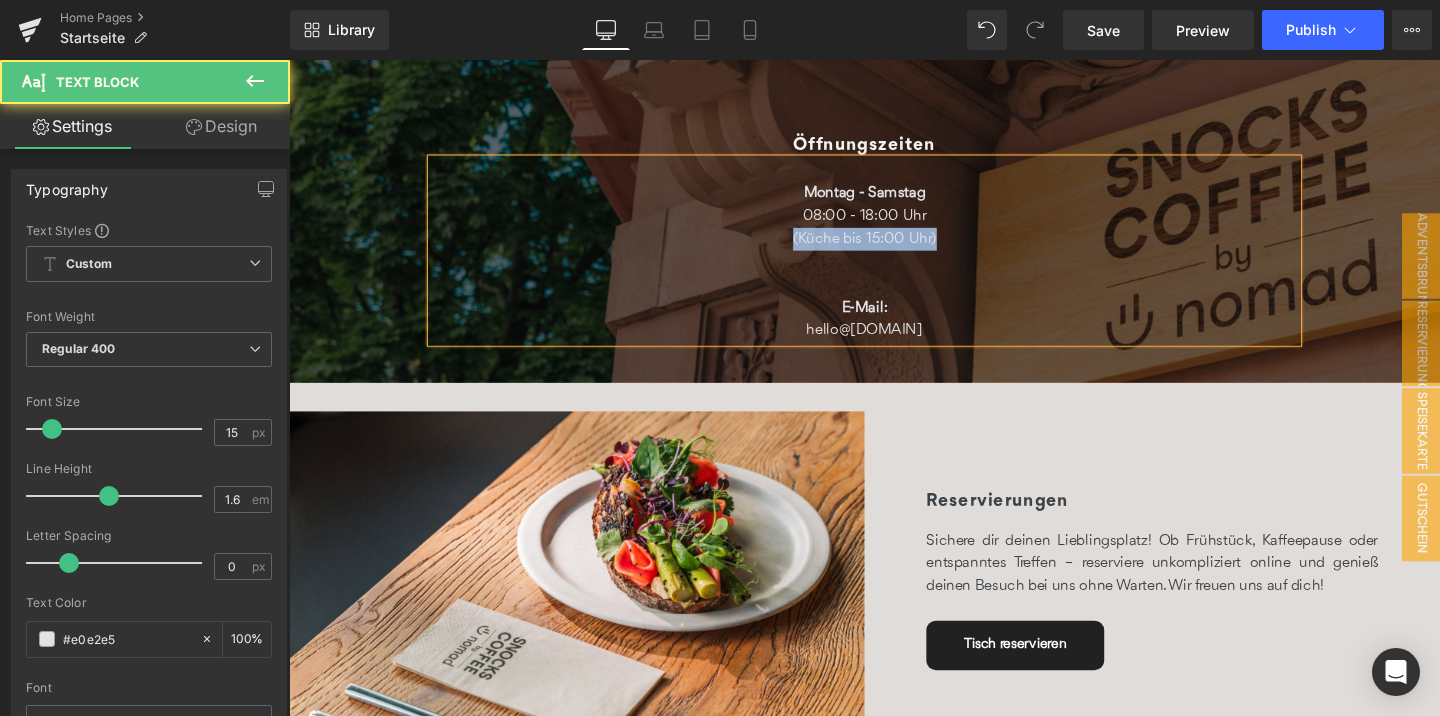 click on "(Küche bis 15:00 Uhr)" at bounding box center [894, 248] 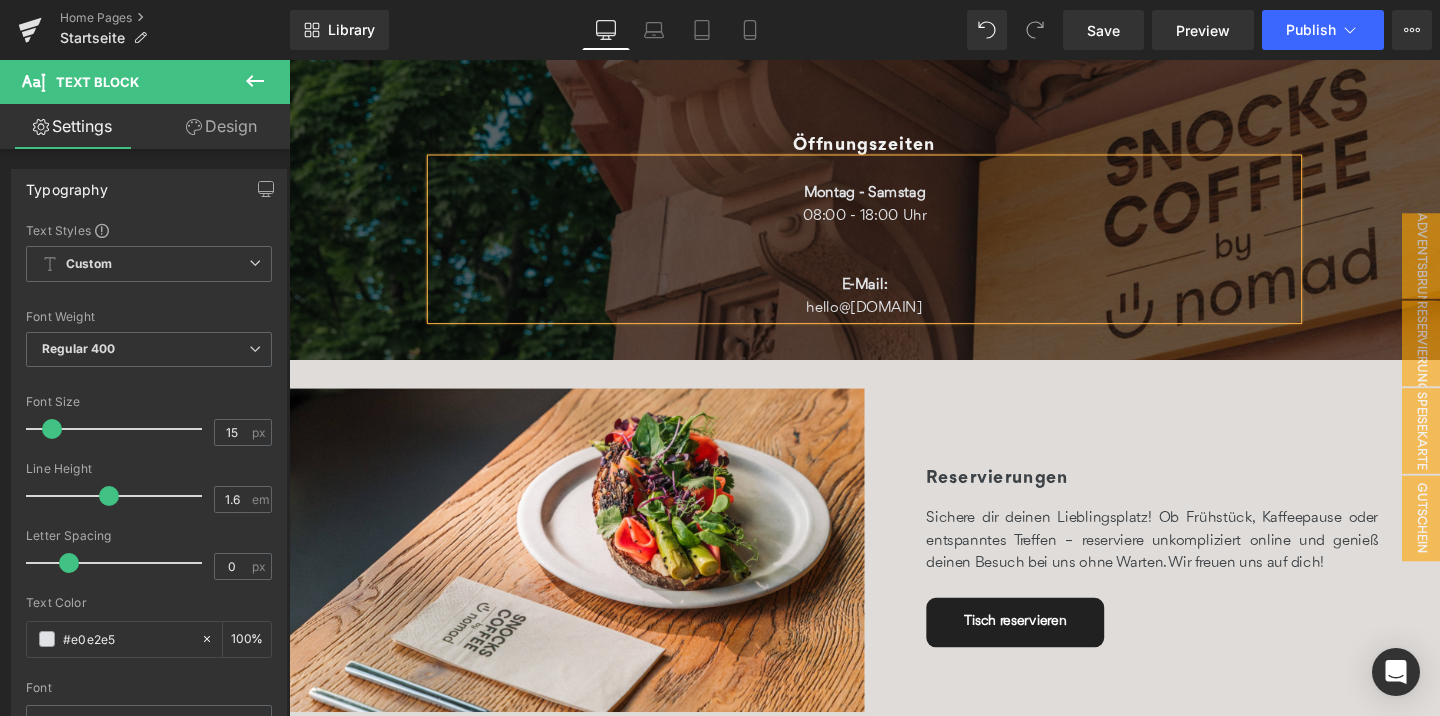 click on "Montag - Samstag" at bounding box center (894, 200) 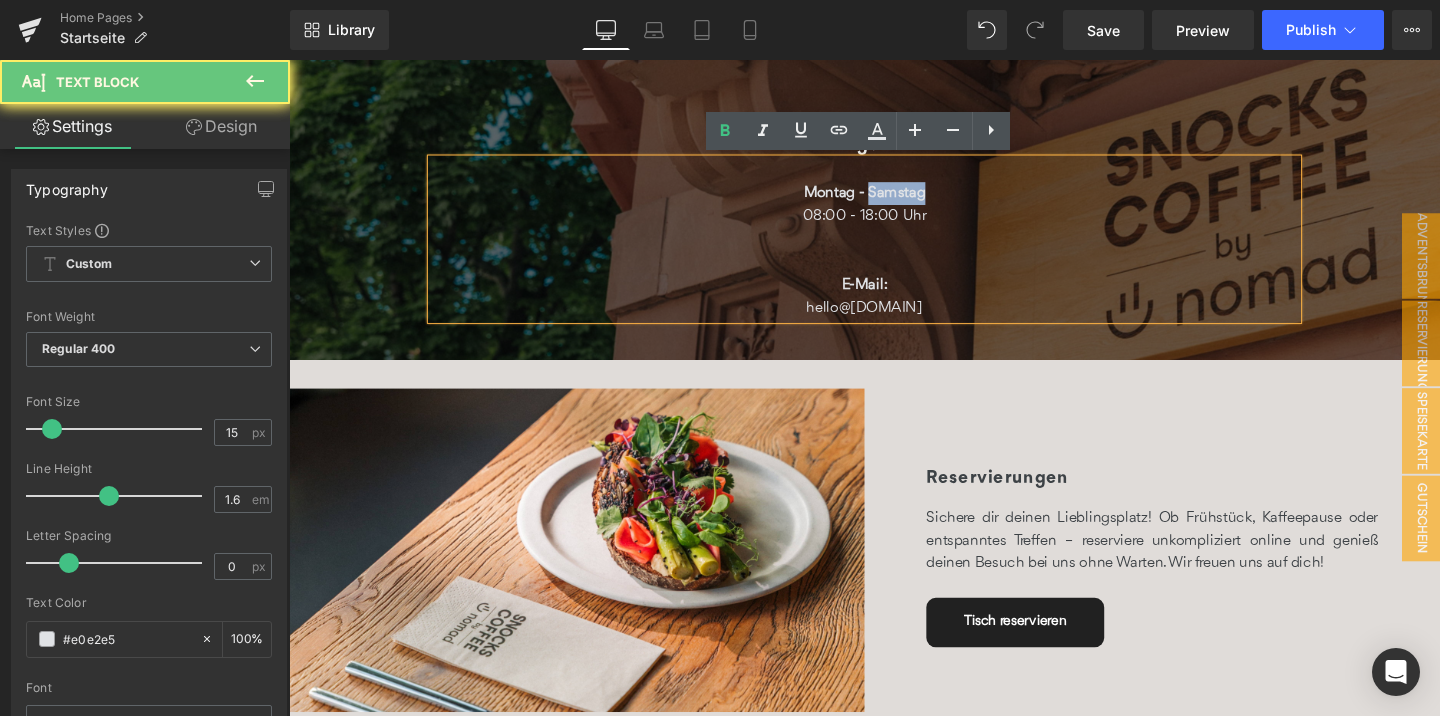 click on "Montag - Samstag" at bounding box center [894, 200] 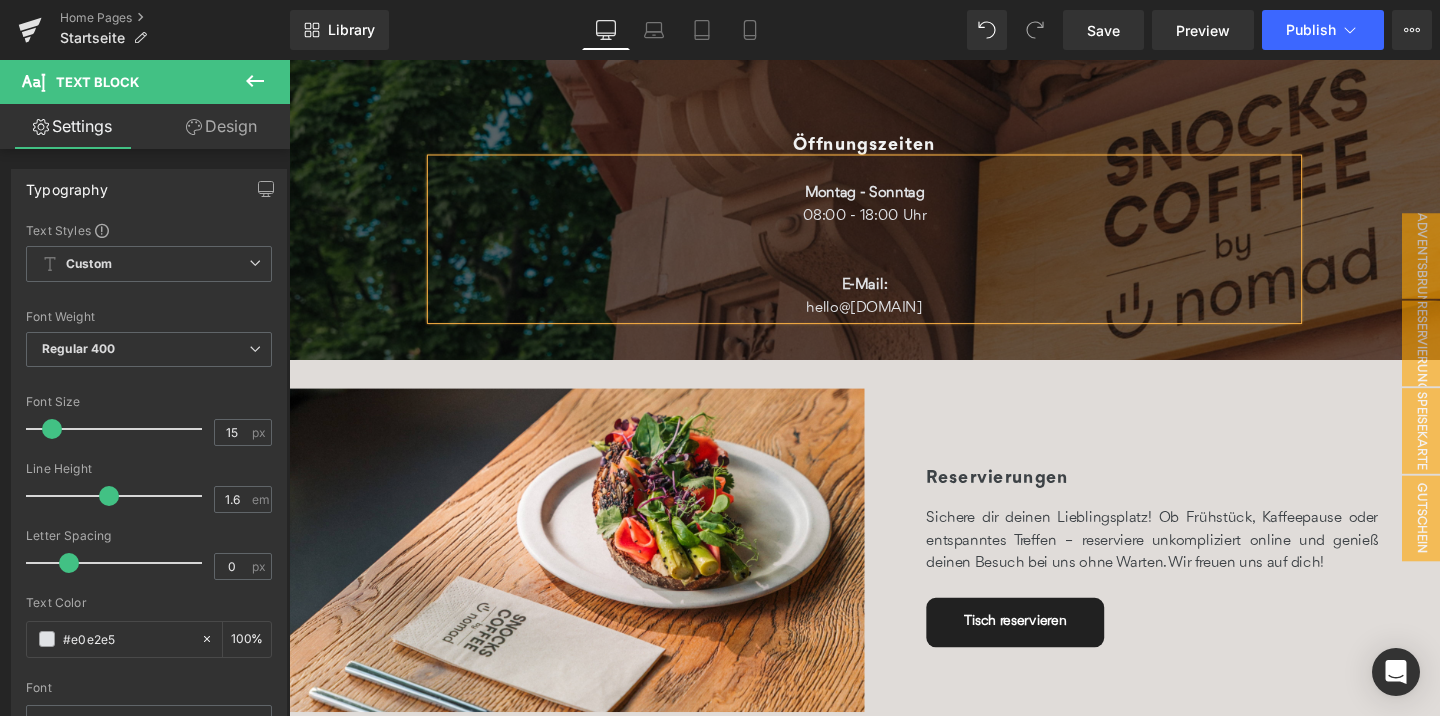 click on "08:00 - 18:00 Uhr" at bounding box center (894, 224) 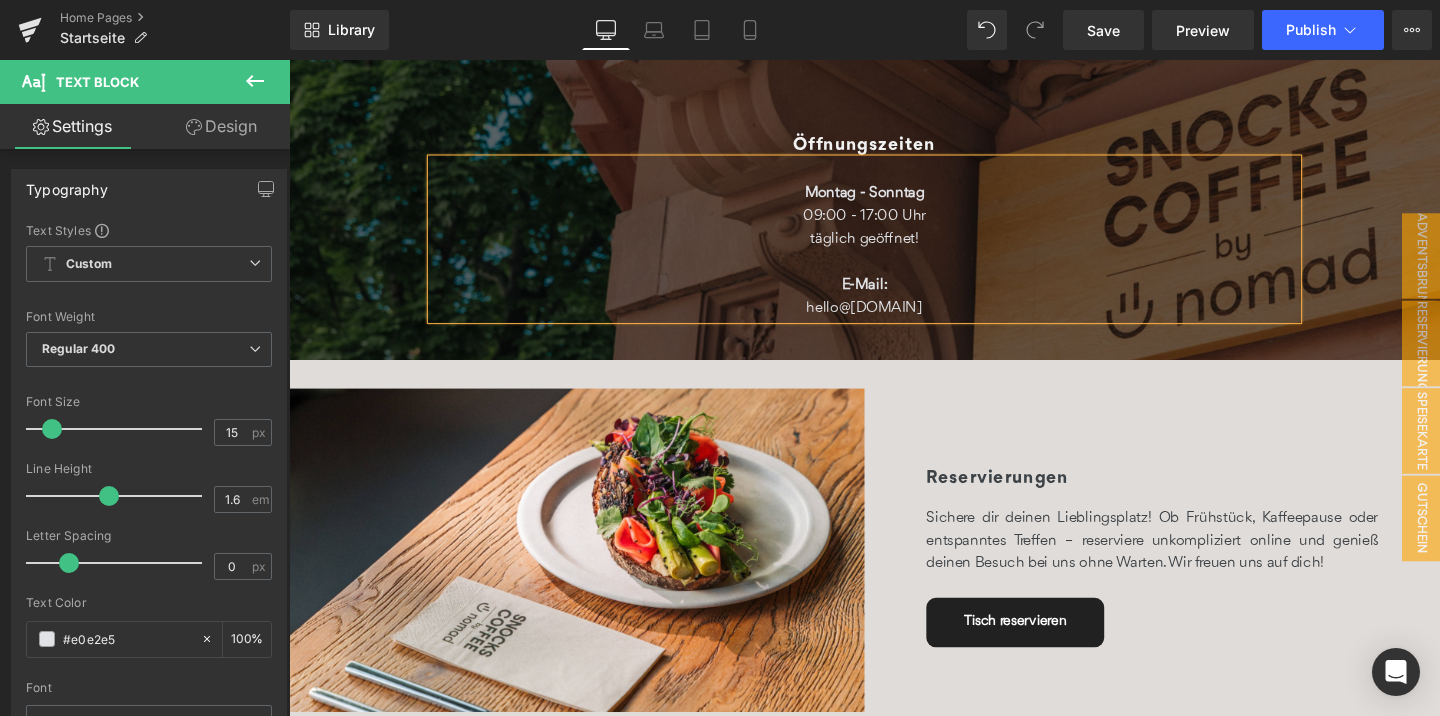 click on "09:00 - 17:00 Uhr" at bounding box center (894, 224) 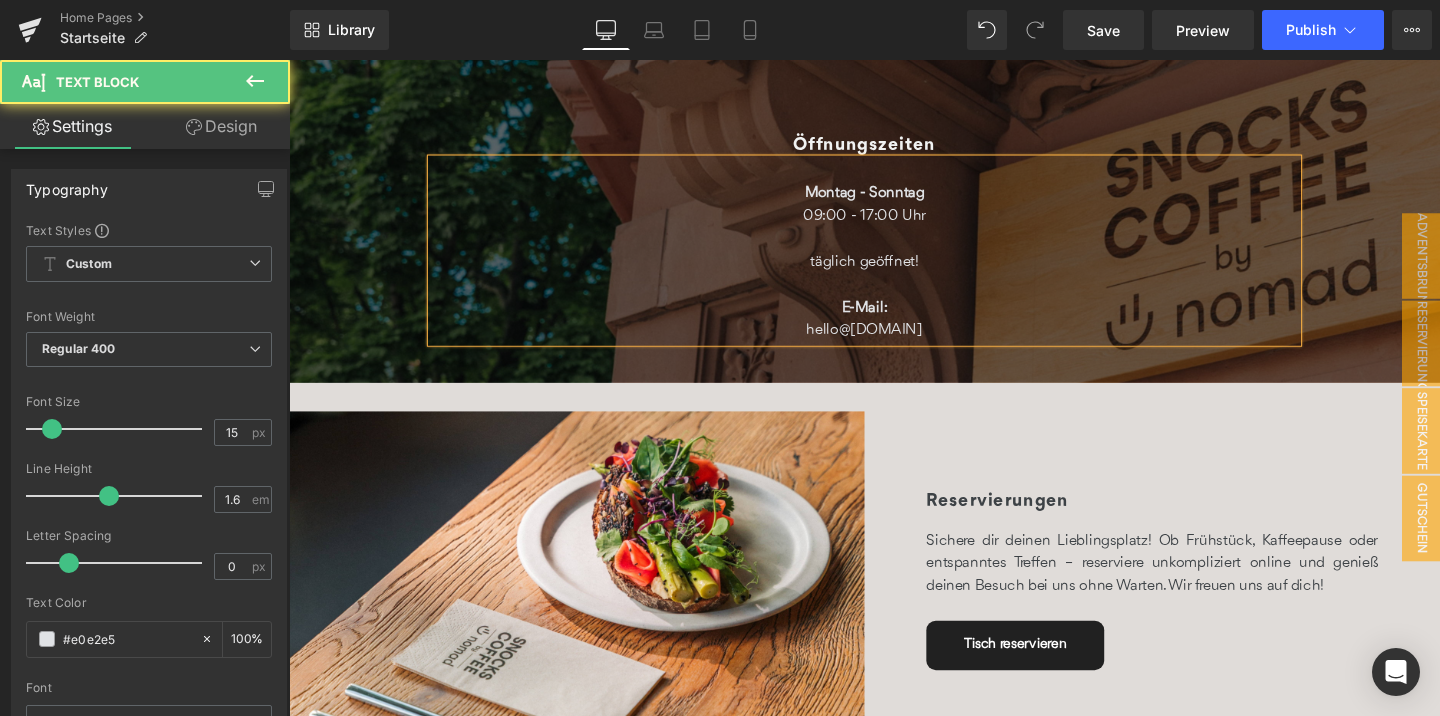 click on "täglich geöffnet!" at bounding box center (894, 272) 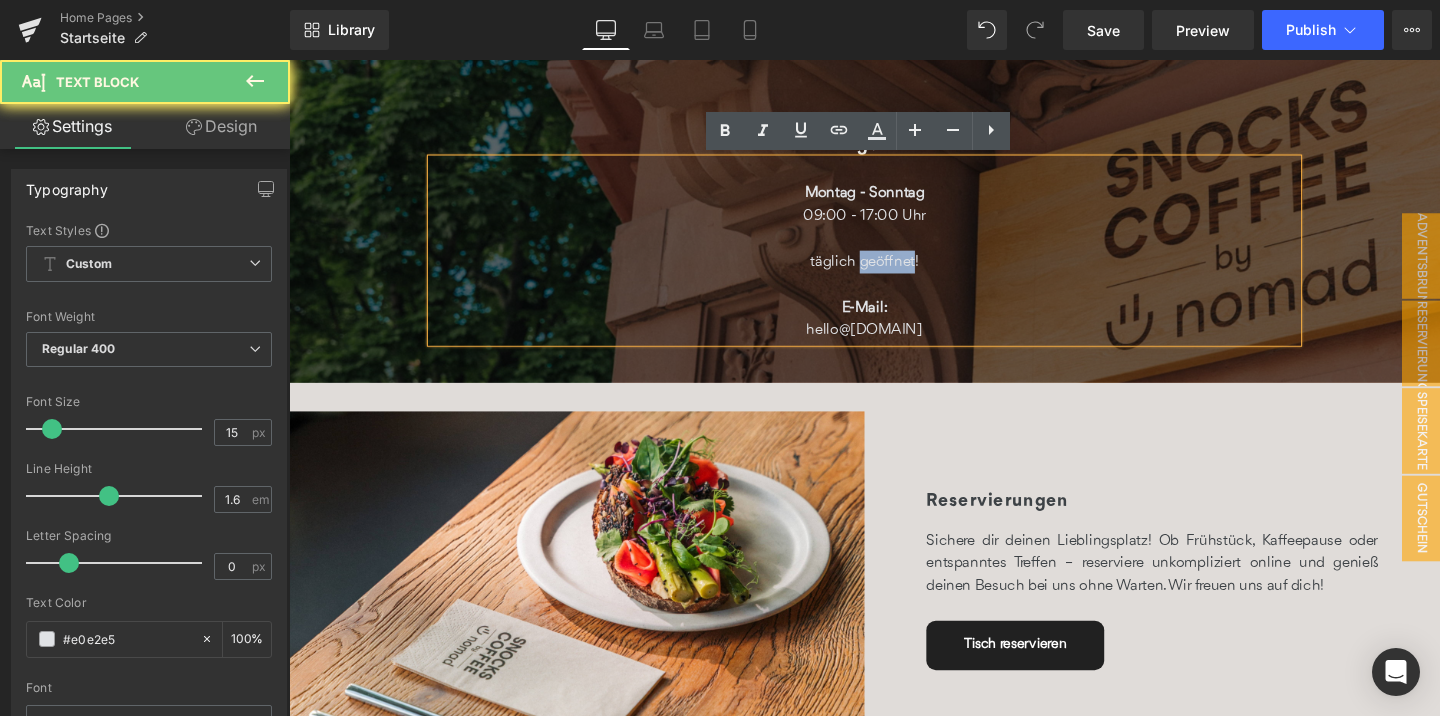click on "täglich geöffnet!" at bounding box center [894, 272] 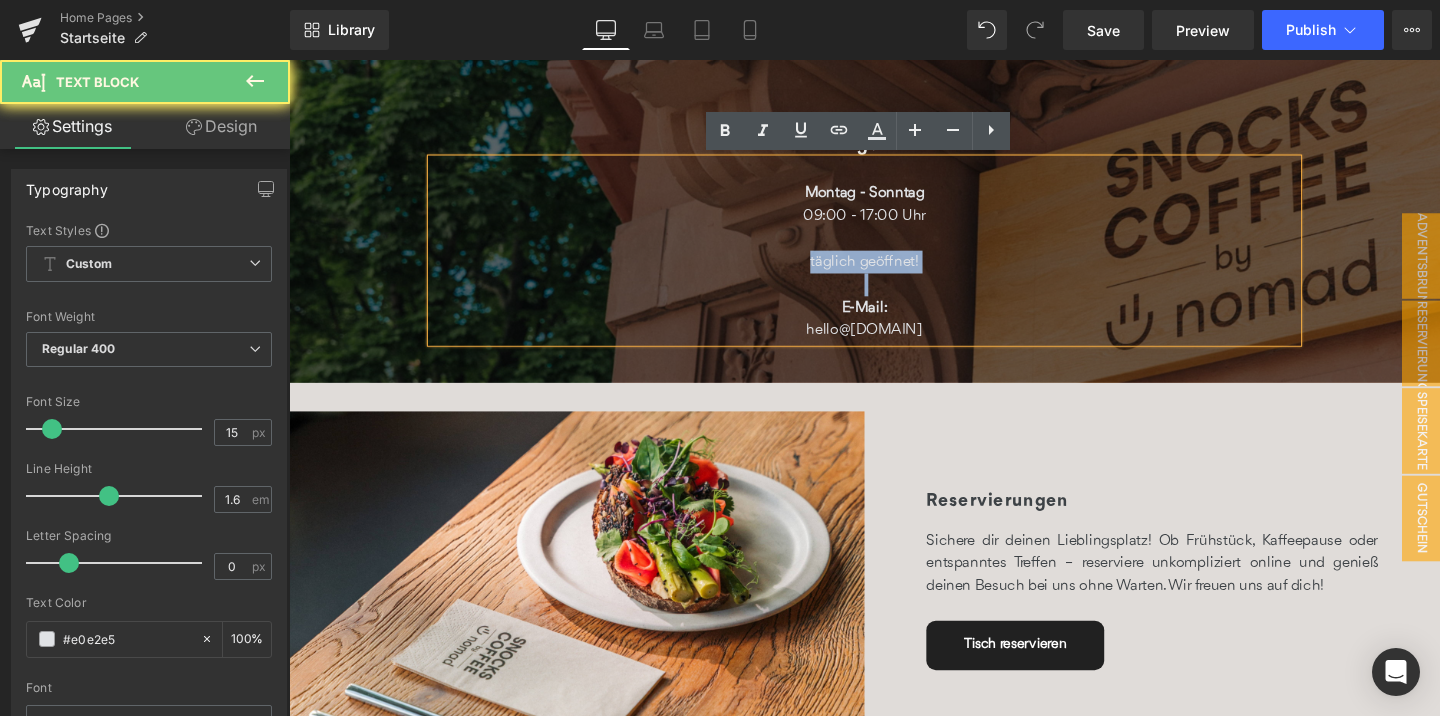 click on "täglich geöffnet!" at bounding box center [894, 272] 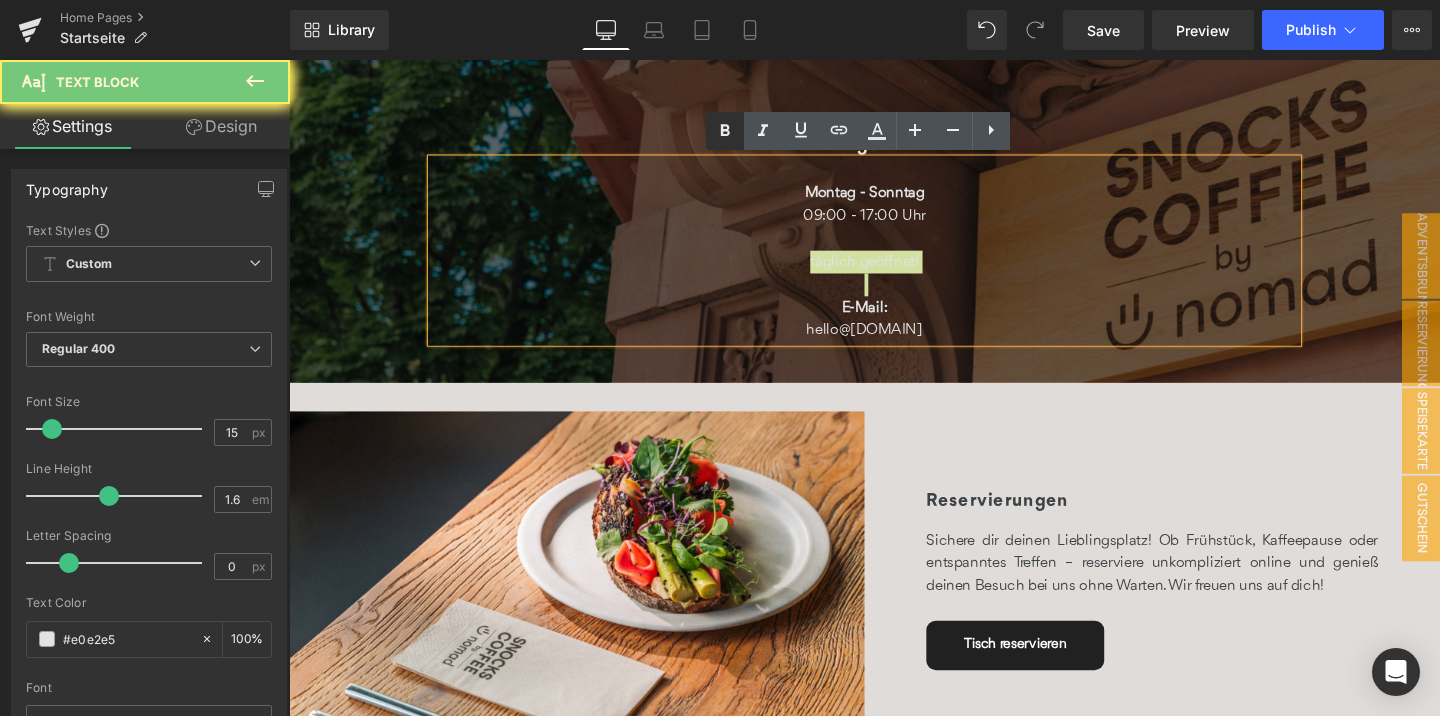 click 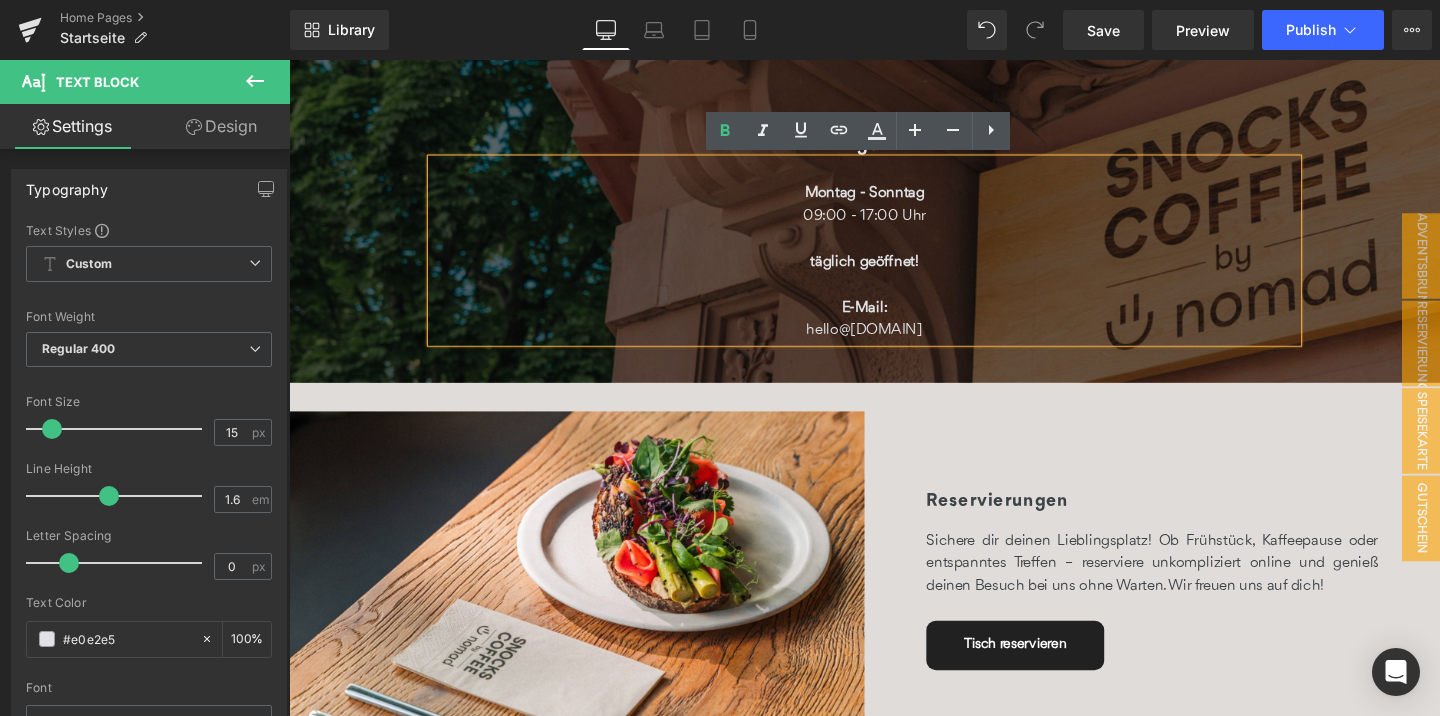 click at bounding box center (894, 296) 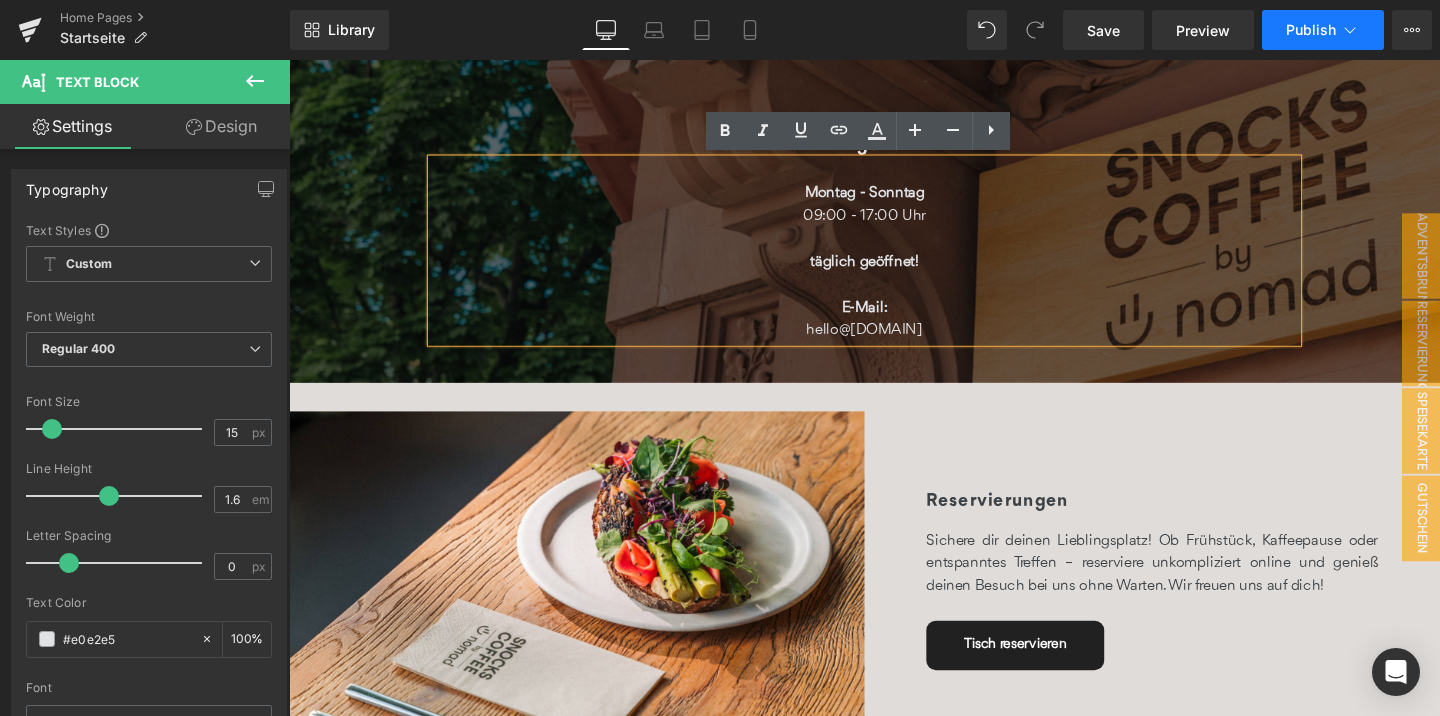 click on "Publish" at bounding box center (1311, 30) 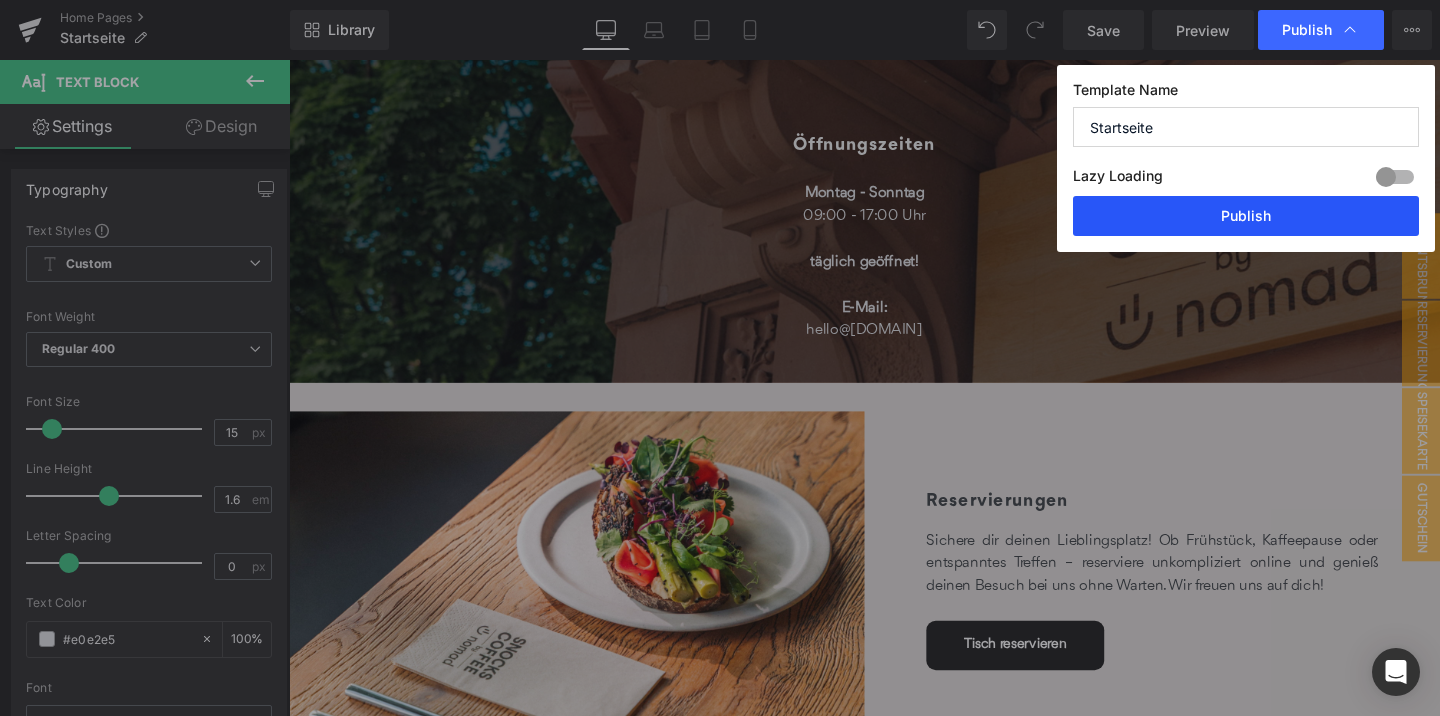 click on "Publish" at bounding box center (1246, 216) 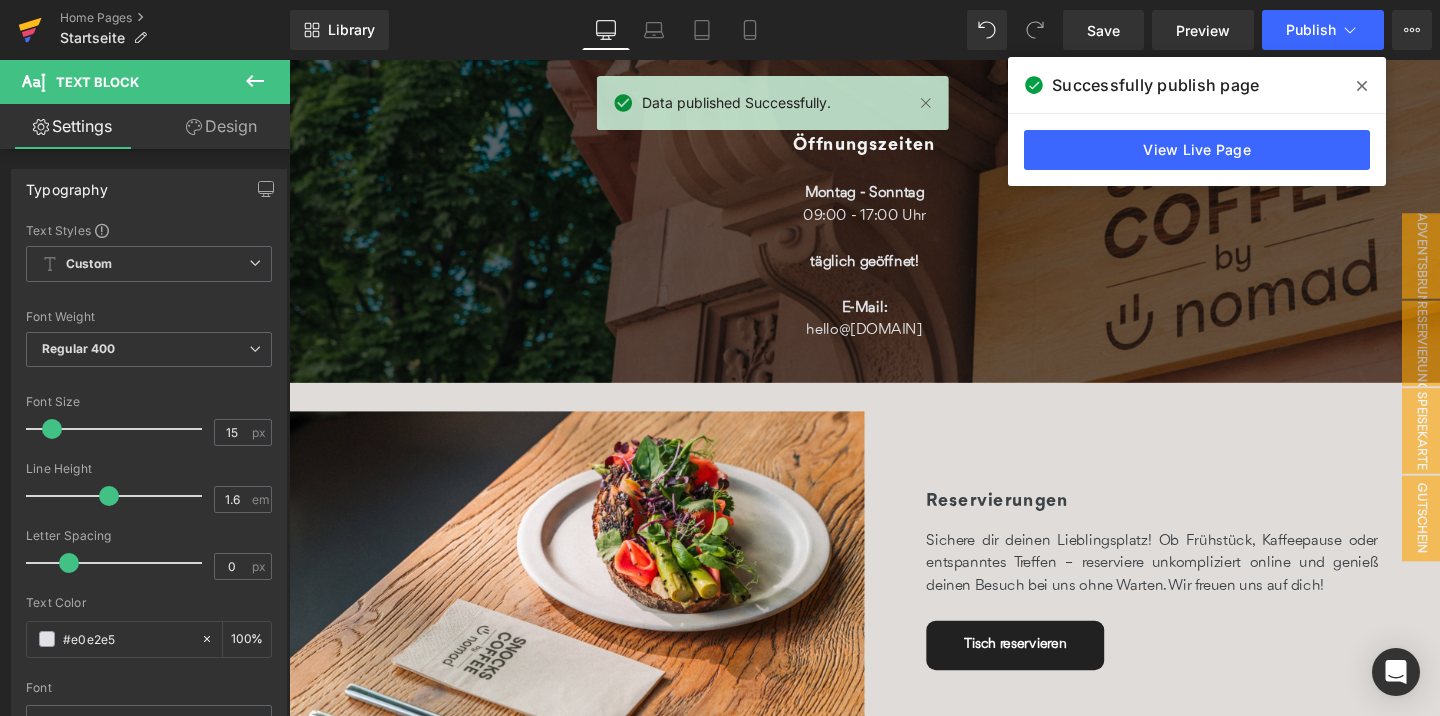 click 